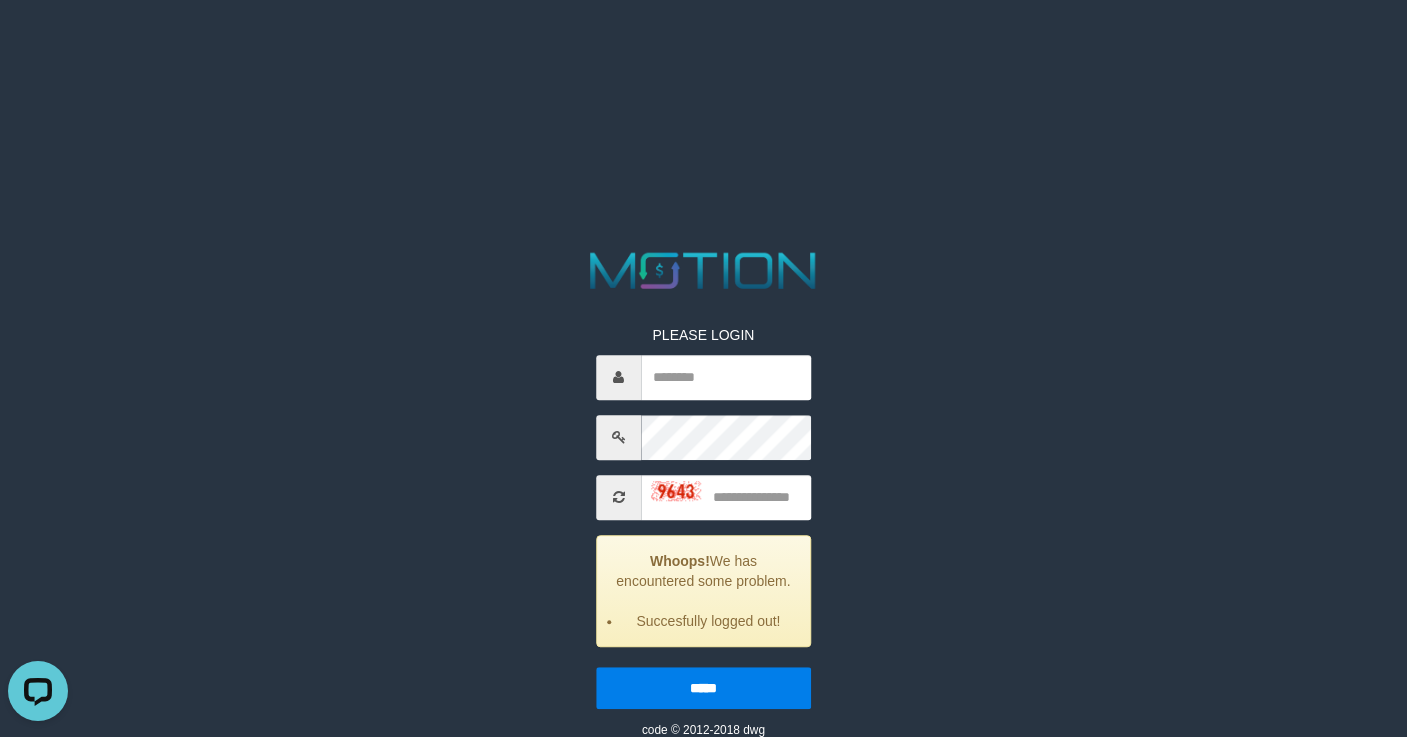 scroll, scrollTop: 0, scrollLeft: 0, axis: both 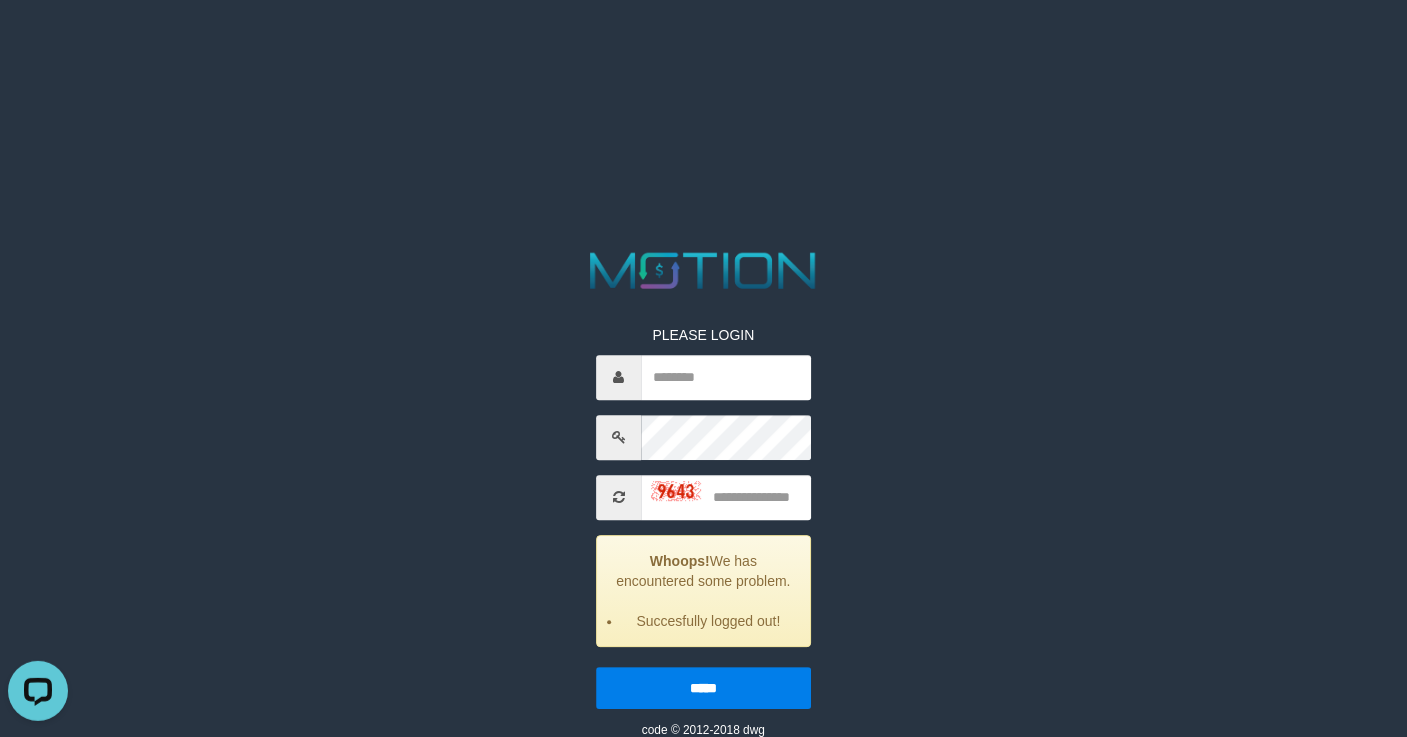 click on "PLEASE LOGIN
Whoops!  We has encountered some problem.
Succesfully logged out!
*****
code © 2012-2018 dwg" at bounding box center (704, 492) 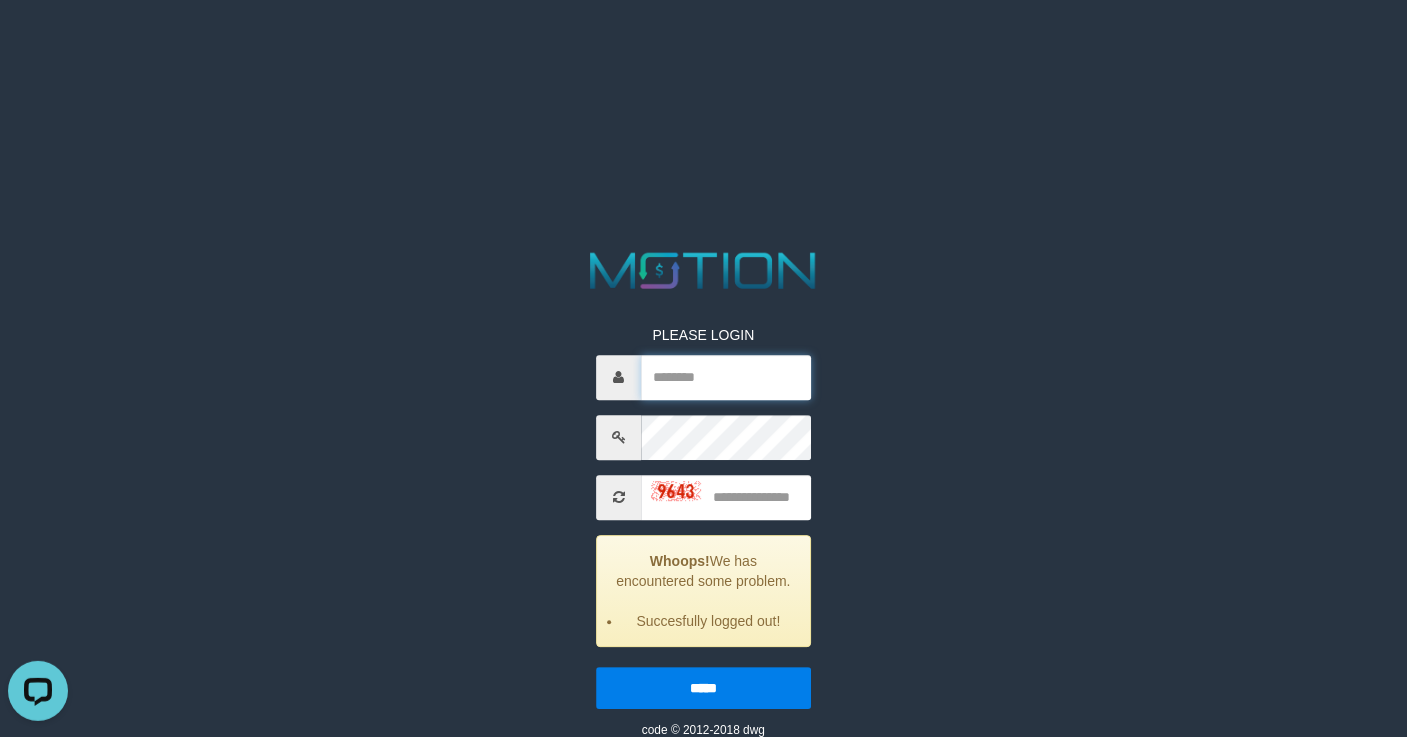 click at bounding box center (726, 377) 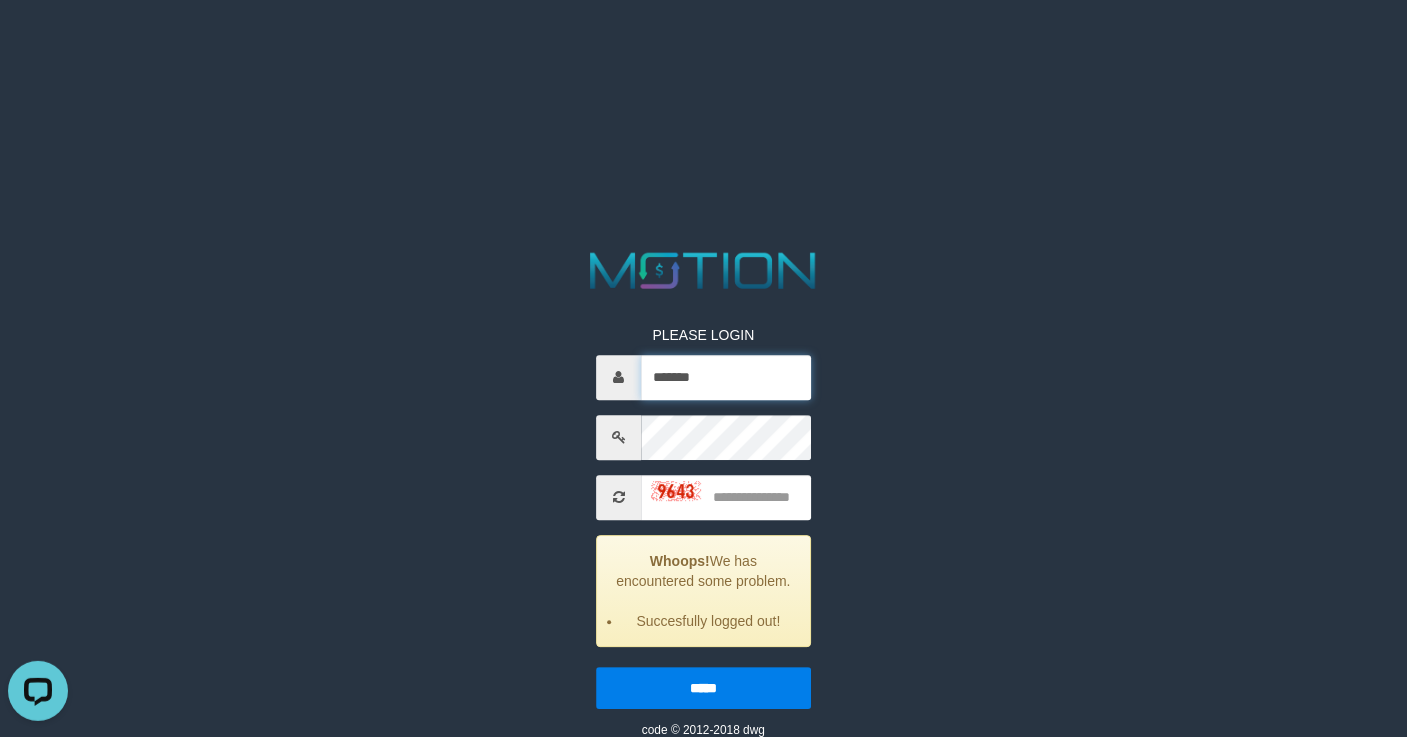 type on "*******" 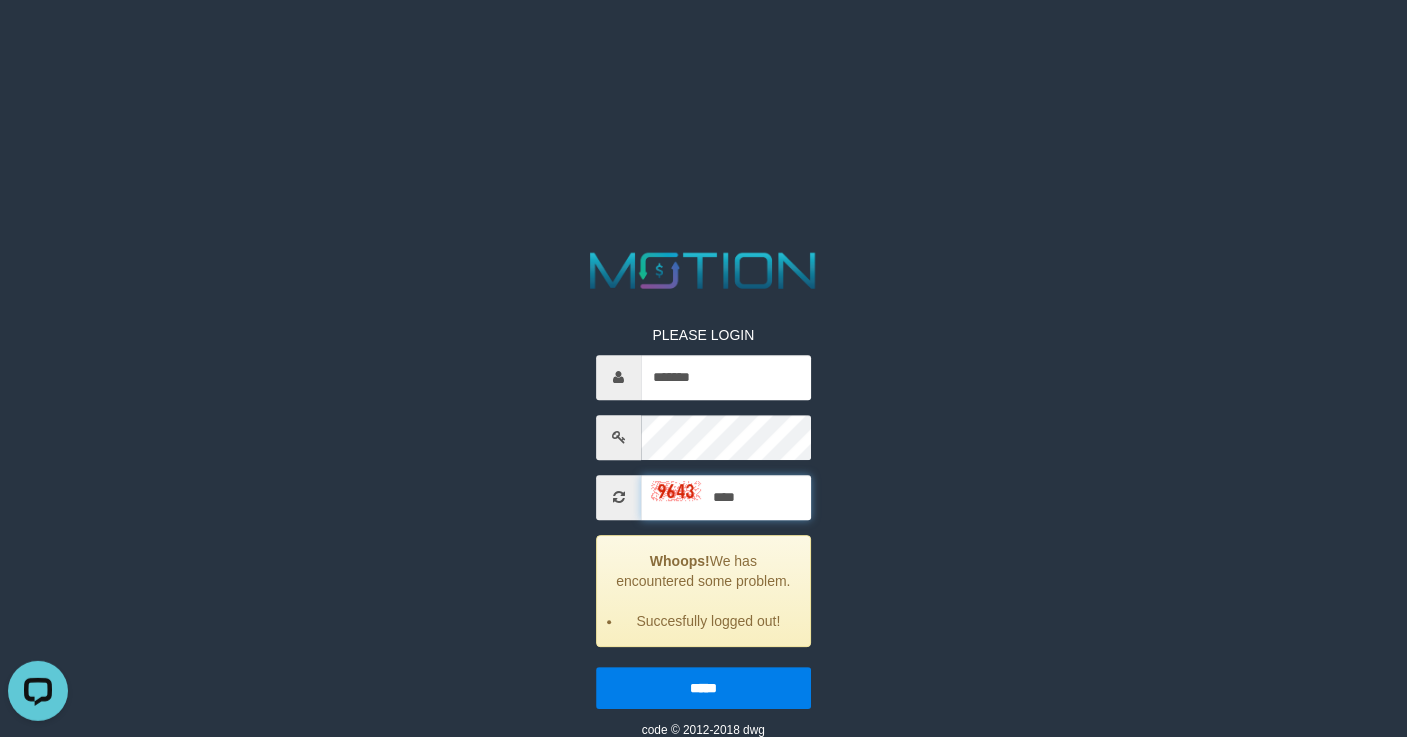 type on "****" 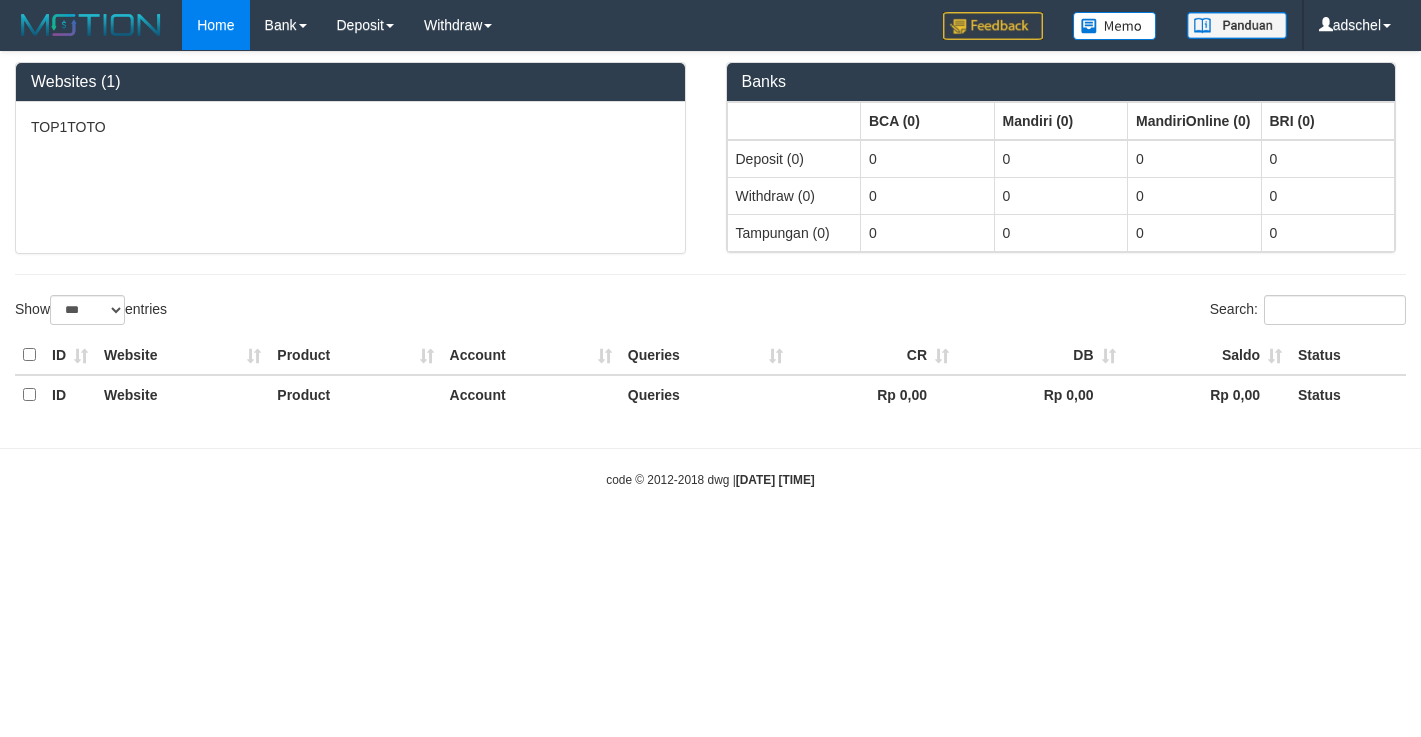 select on "***" 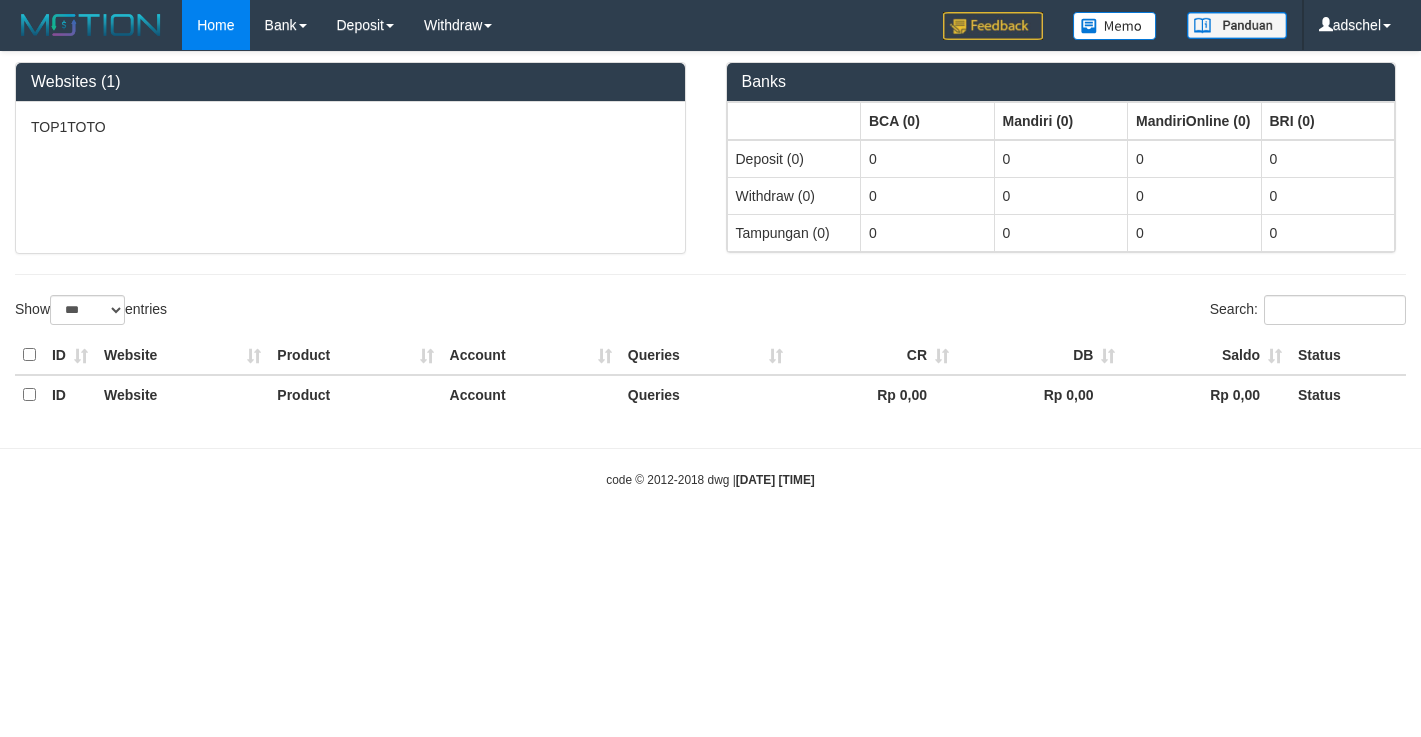 scroll, scrollTop: 0, scrollLeft: 0, axis: both 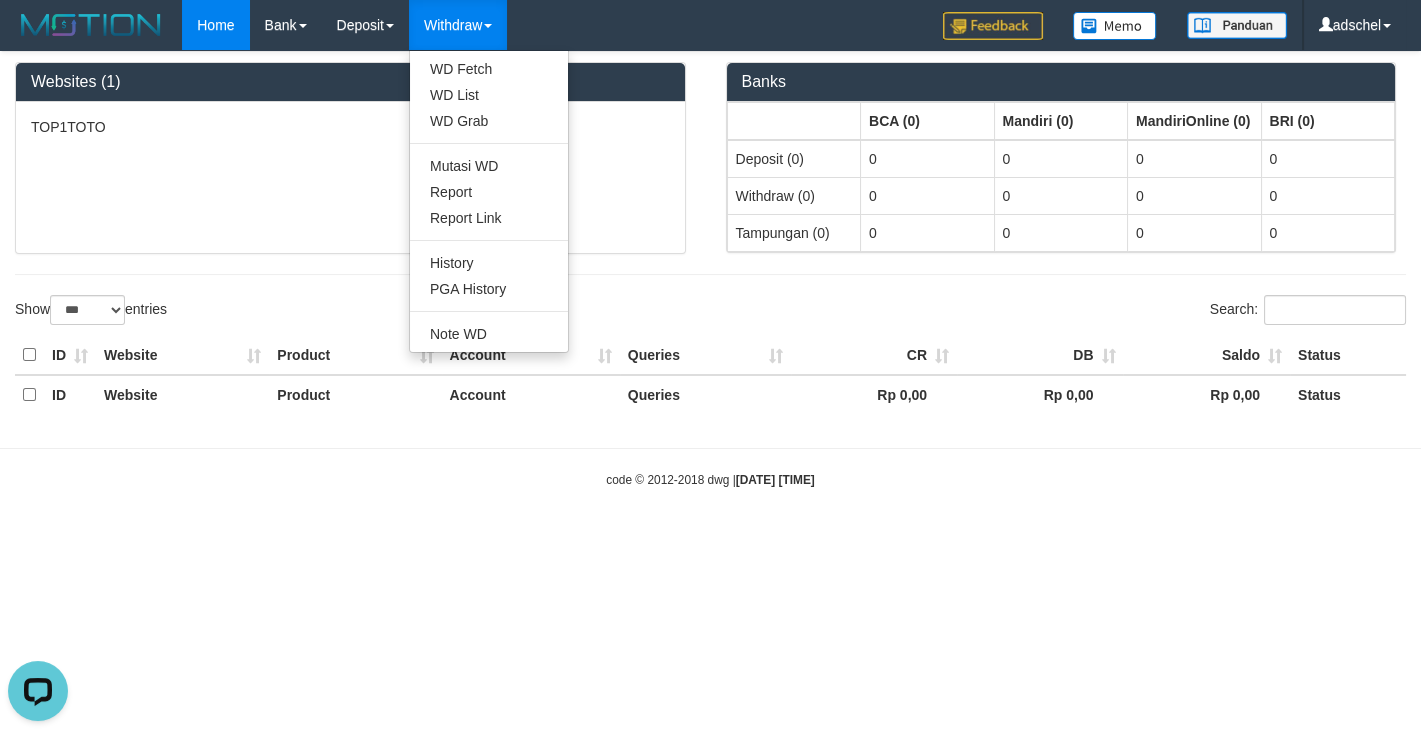 click on "Withdraw" at bounding box center [458, 25] 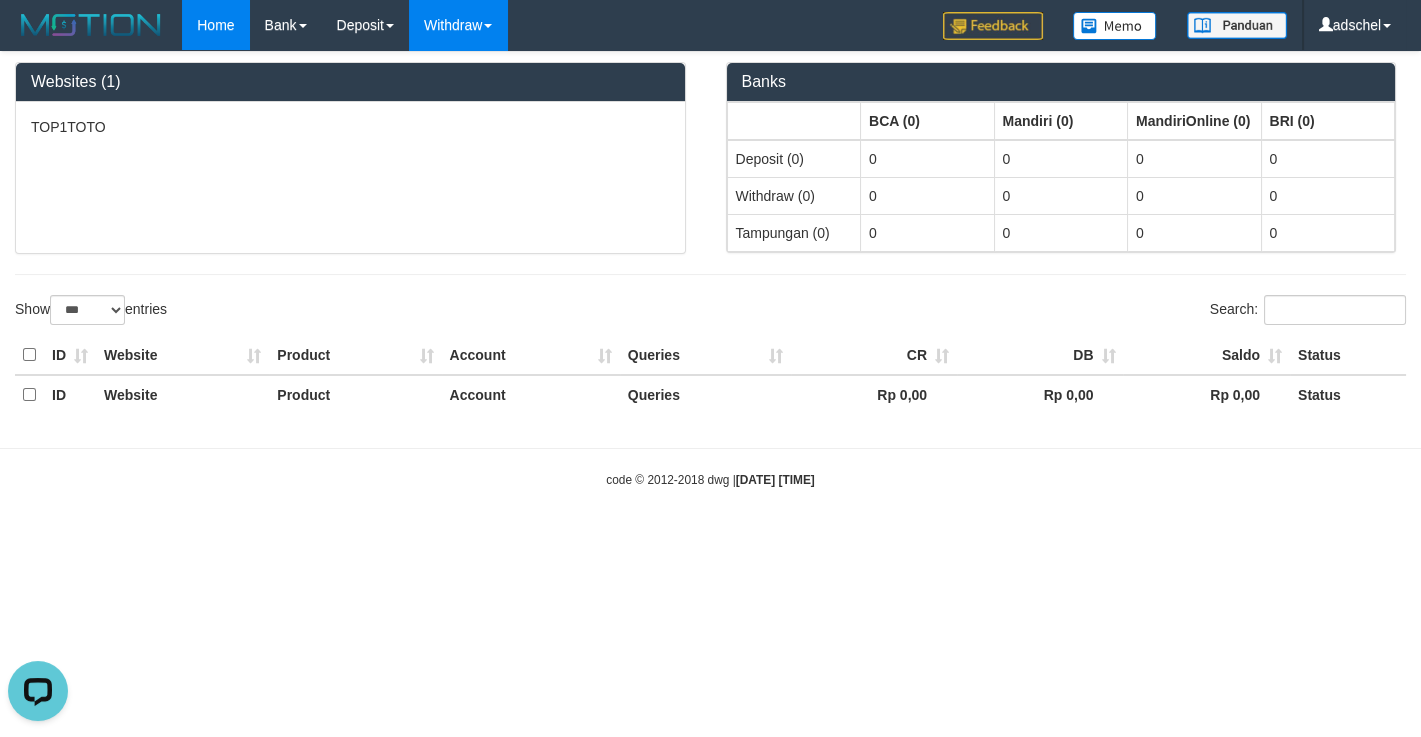 click on "Withdraw" at bounding box center [458, 25] 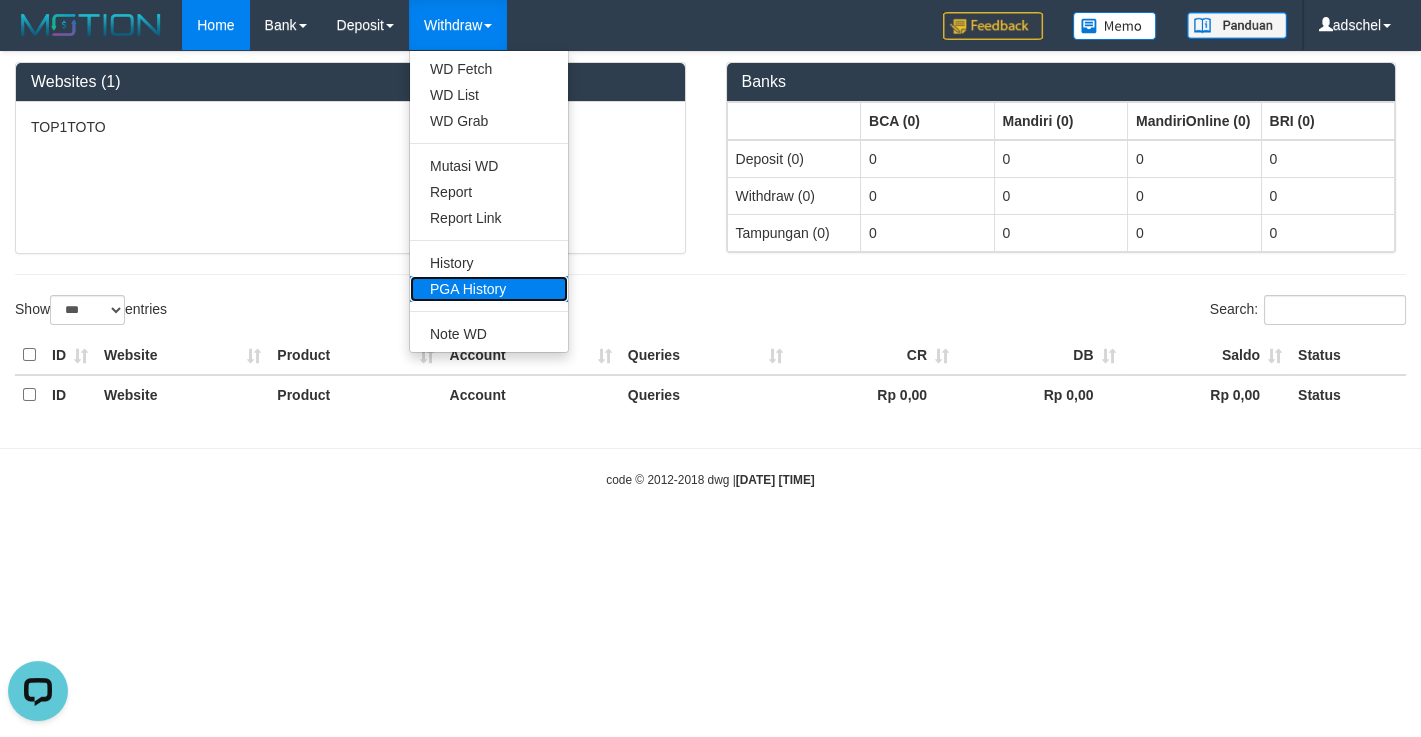 click on "PGA History" at bounding box center [489, 289] 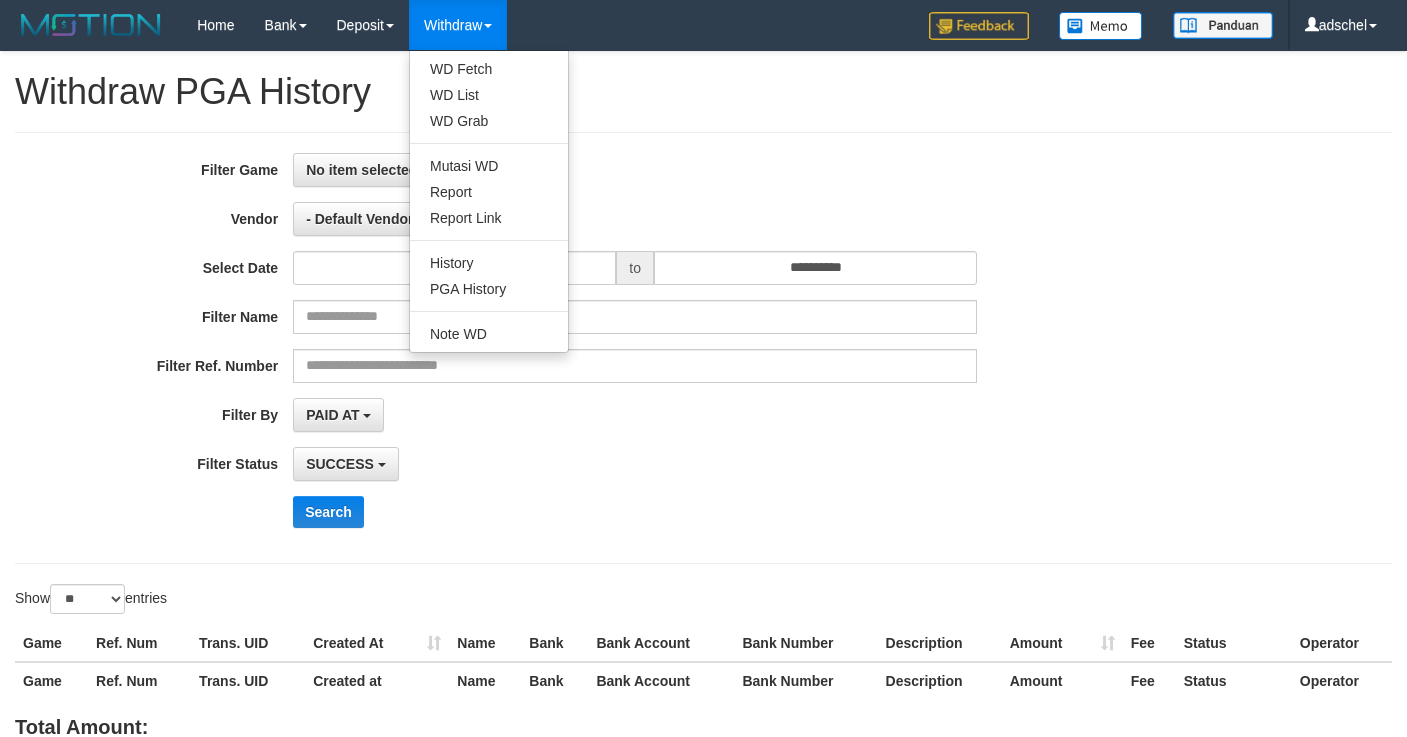 select 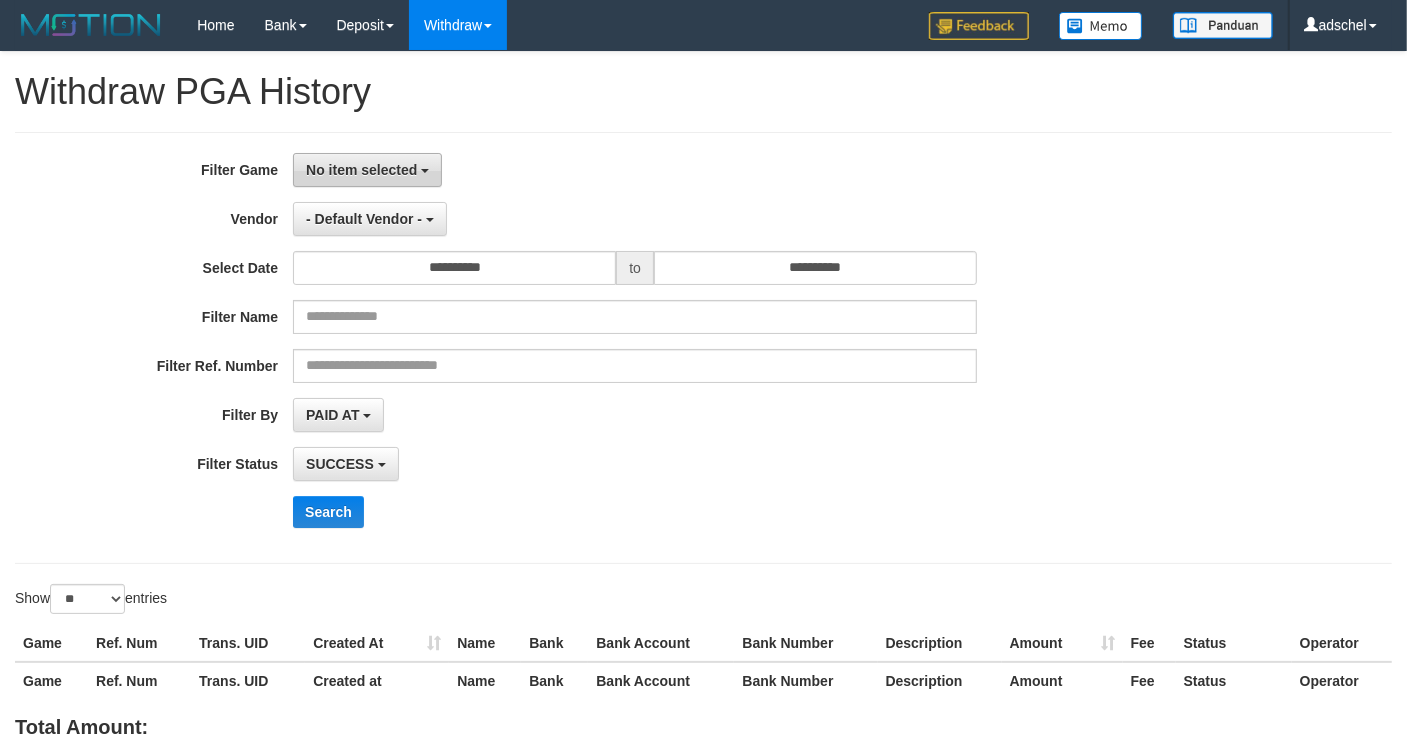 click on "No item selected" at bounding box center [361, 170] 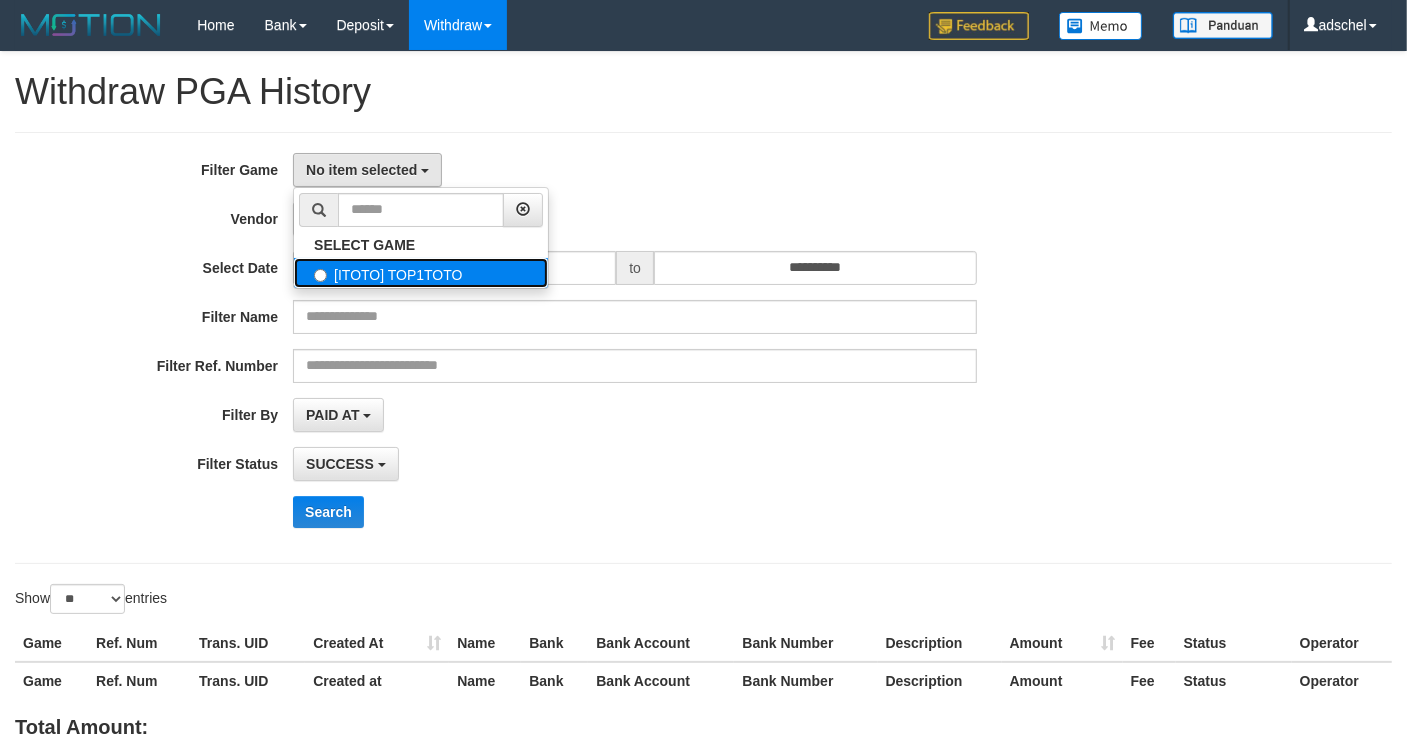click on "[ITOTO] TOP1TOTO" at bounding box center (421, 273) 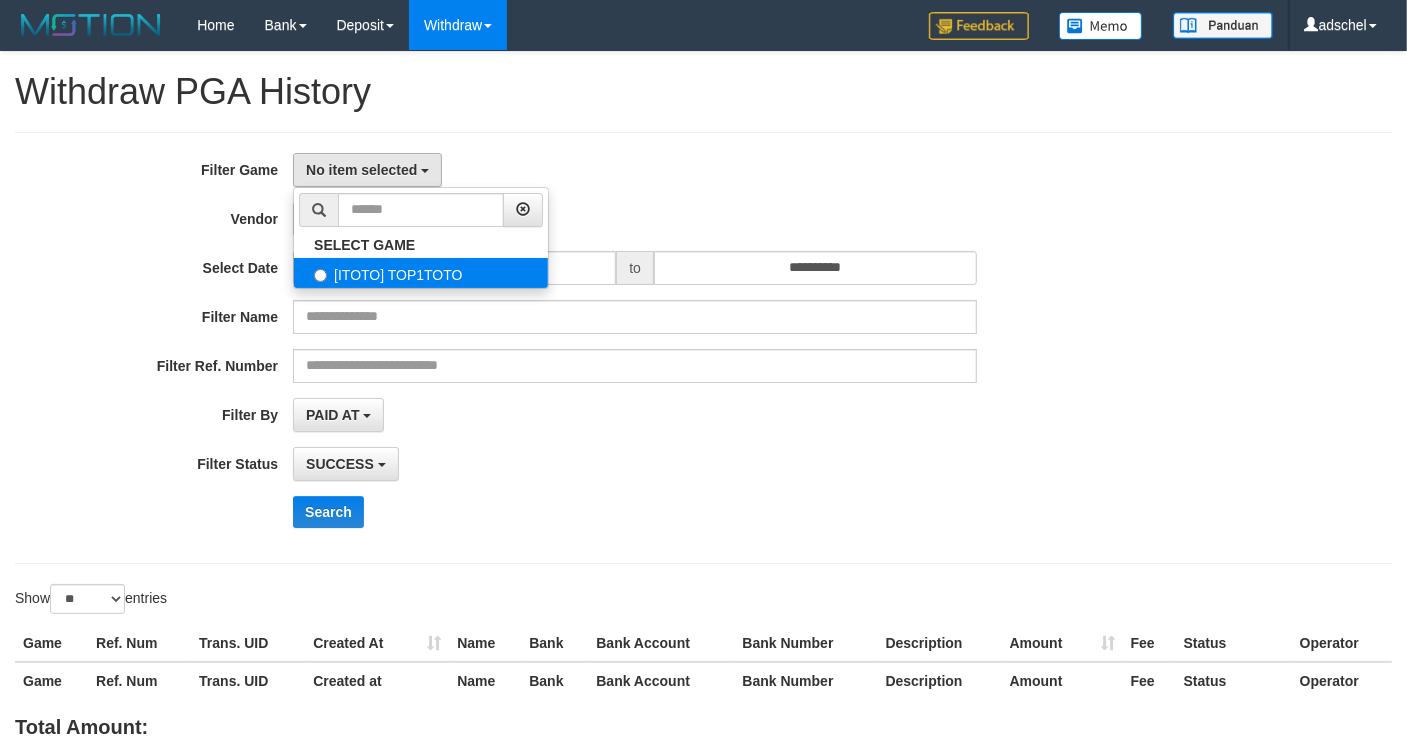 select on "***" 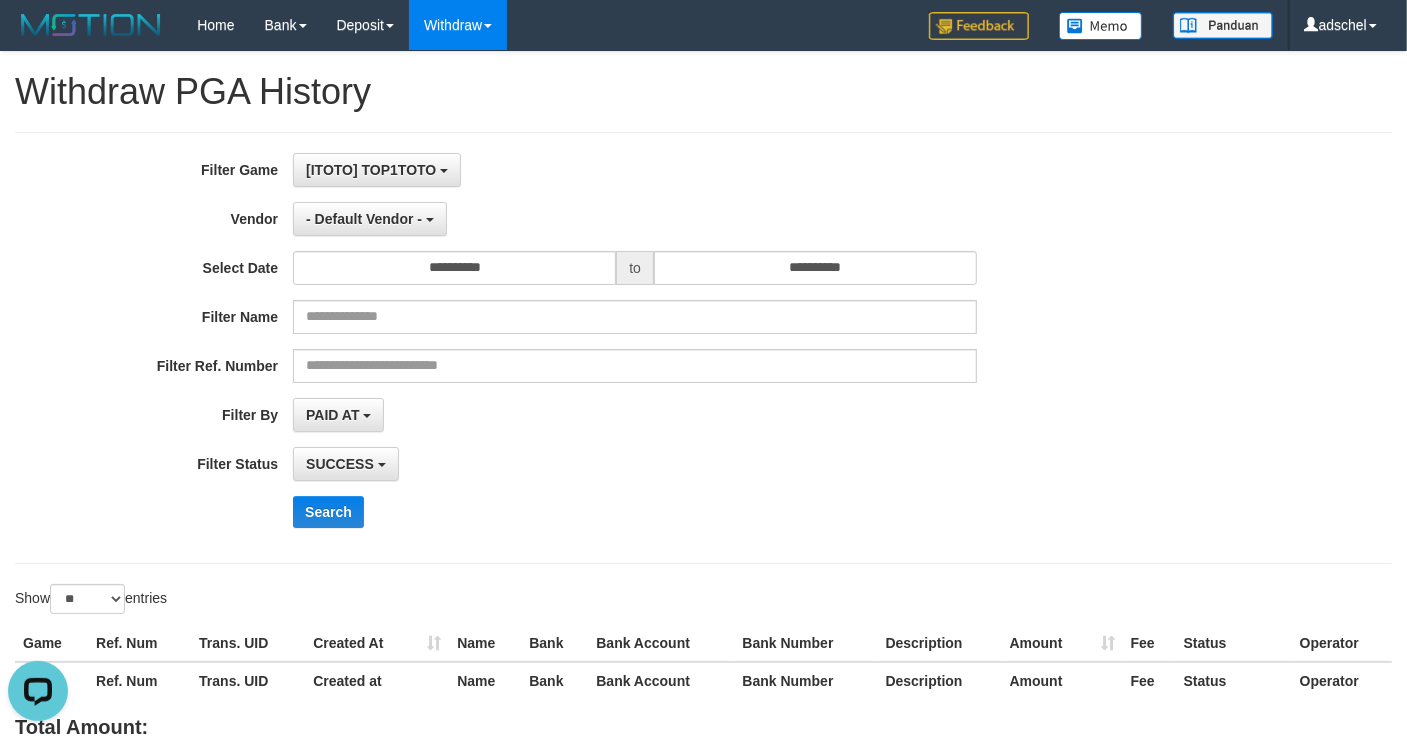 scroll, scrollTop: 0, scrollLeft: 0, axis: both 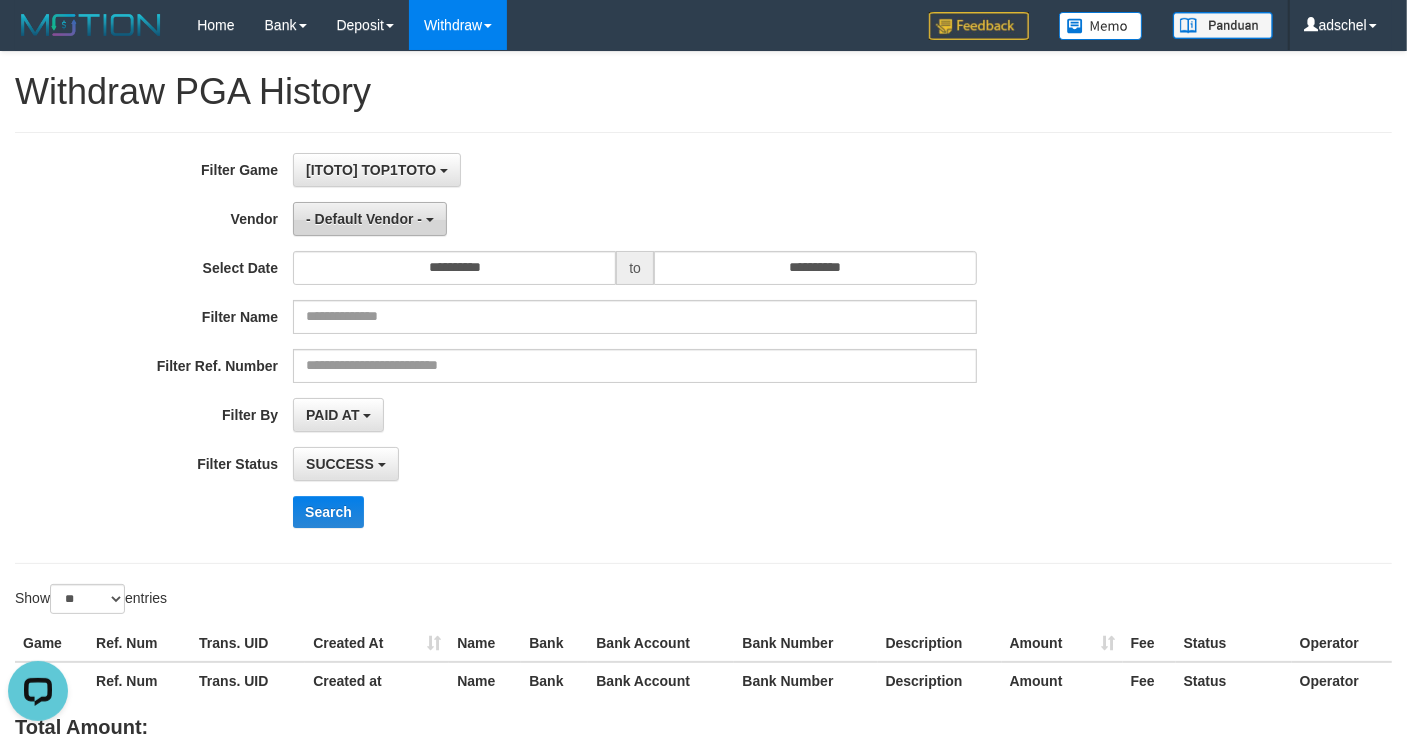 click on "- Default Vendor -" at bounding box center (370, 219) 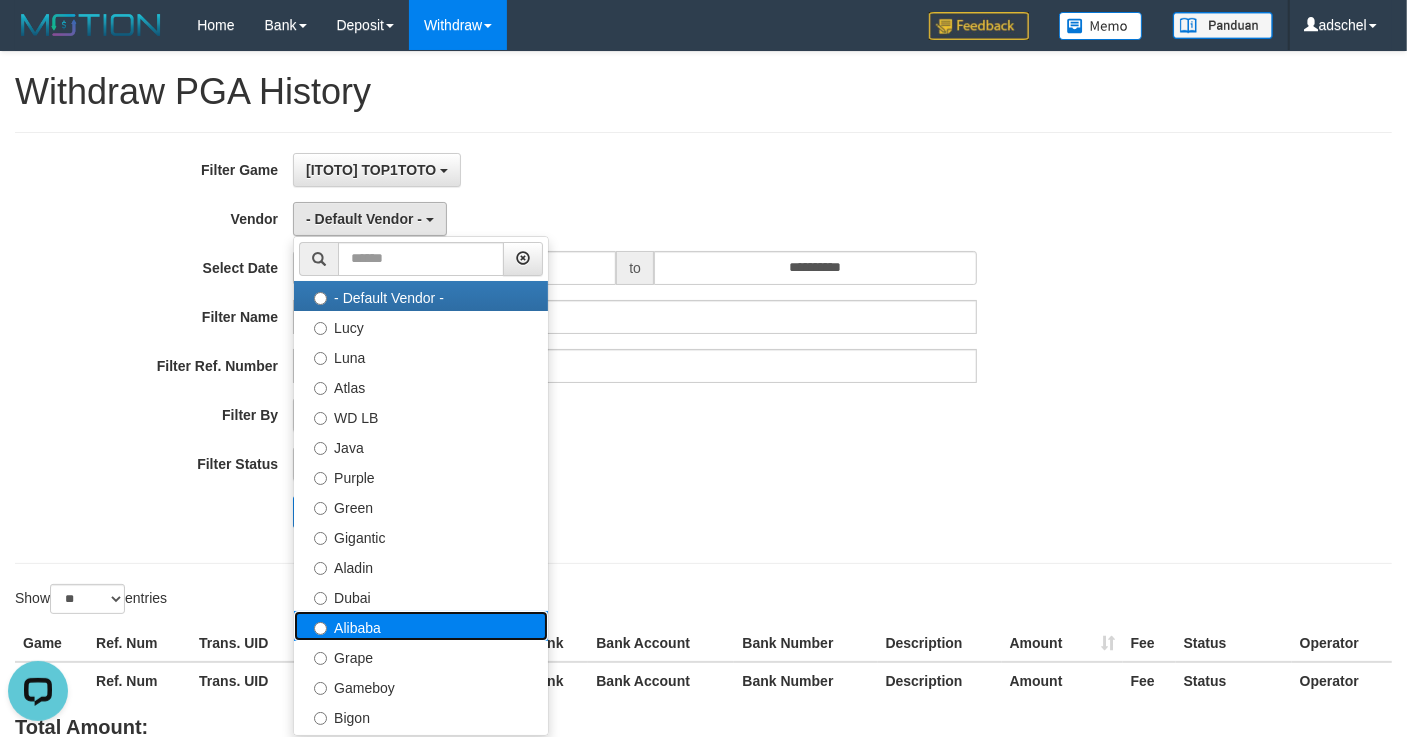 click on "Alibaba" at bounding box center [421, 626] 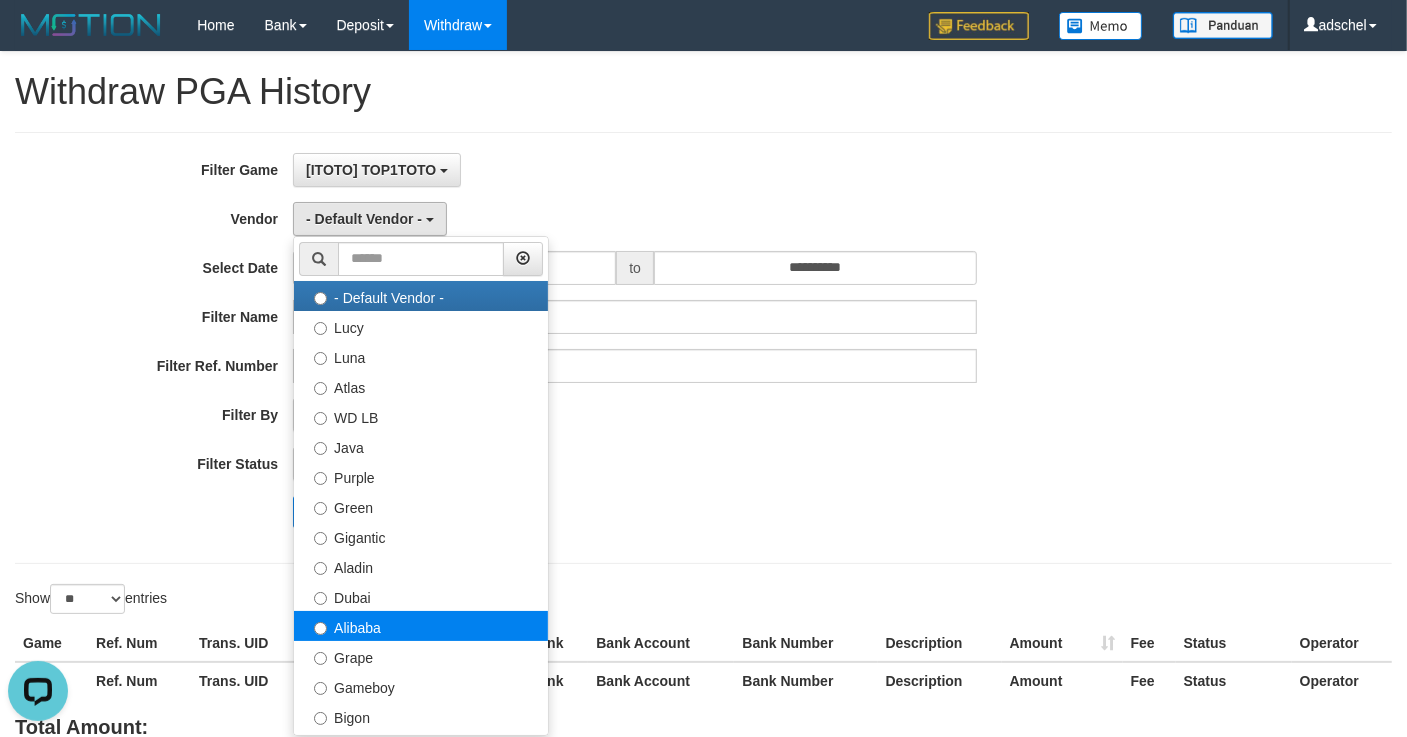 select on "**********" 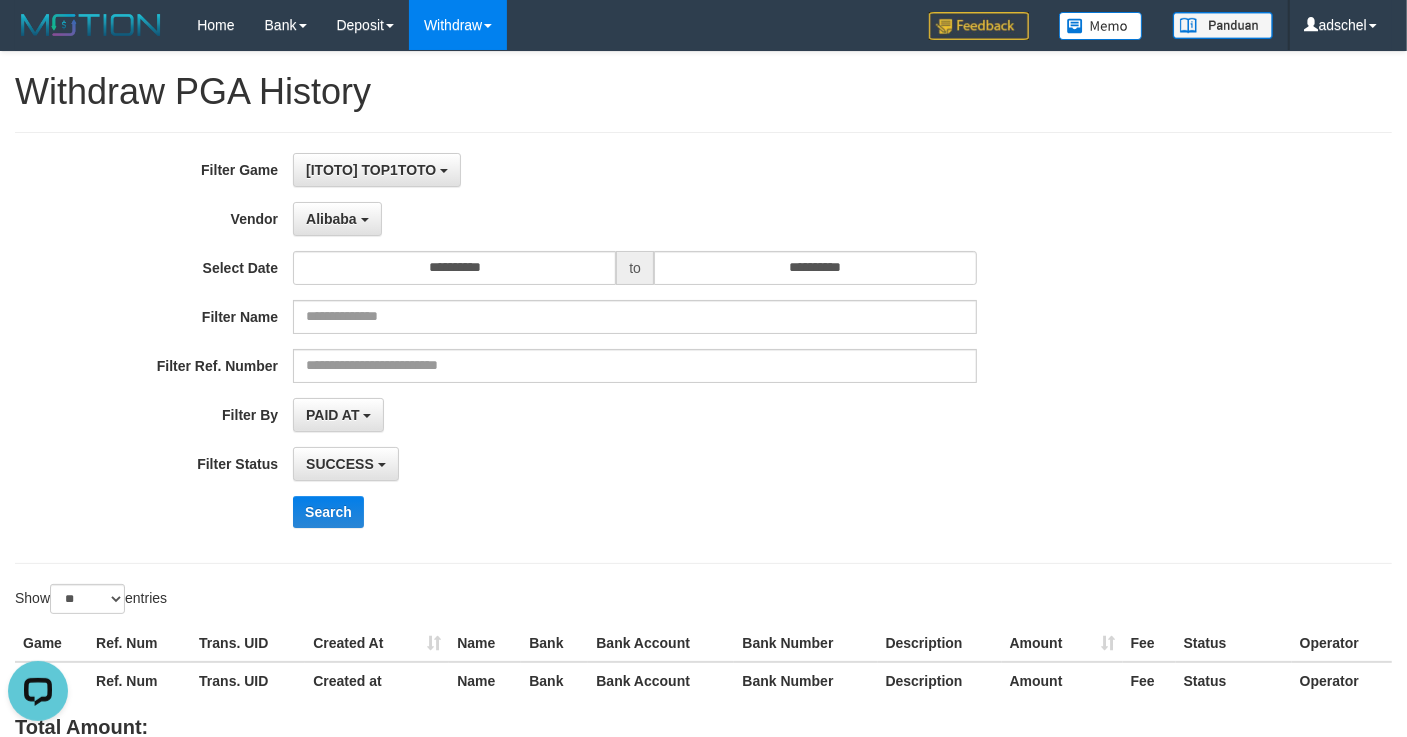 click on "Select Date" at bounding box center [146, 264] 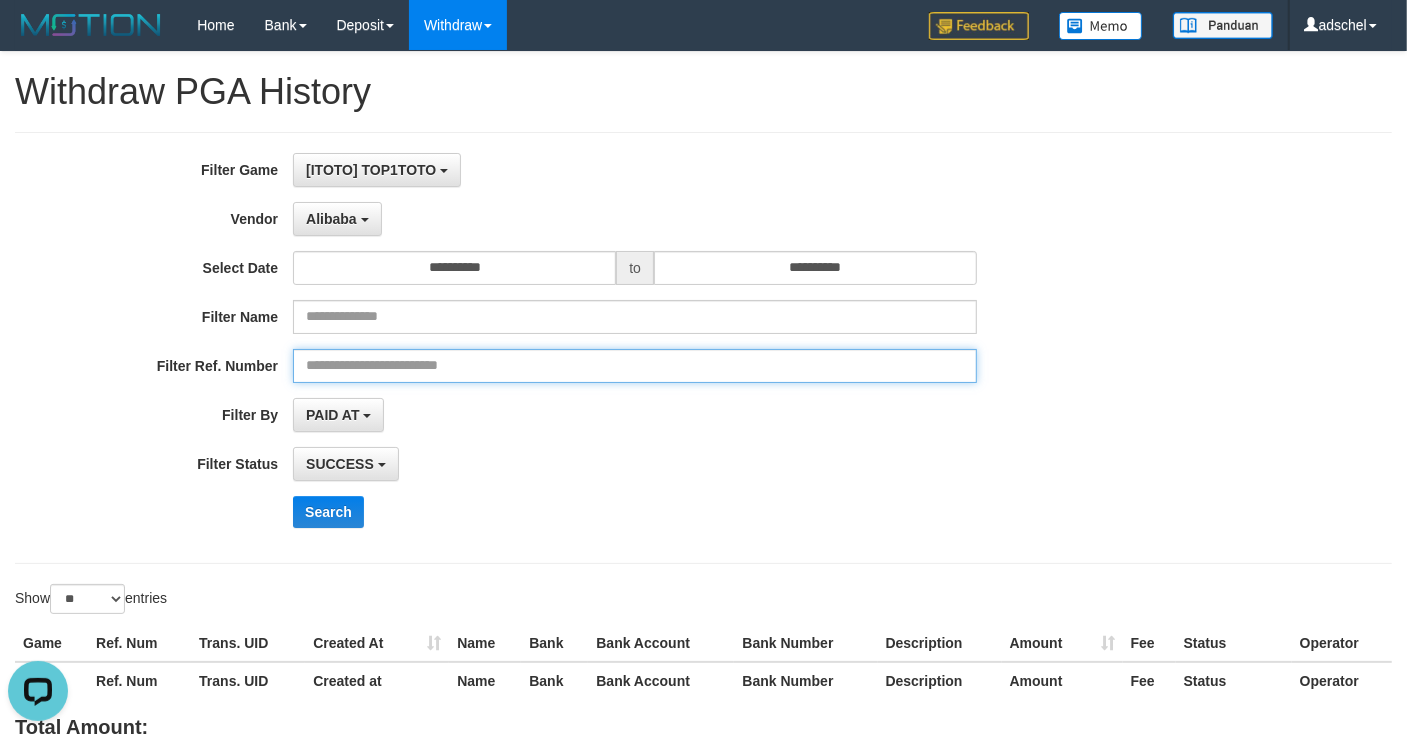 click at bounding box center [635, 366] 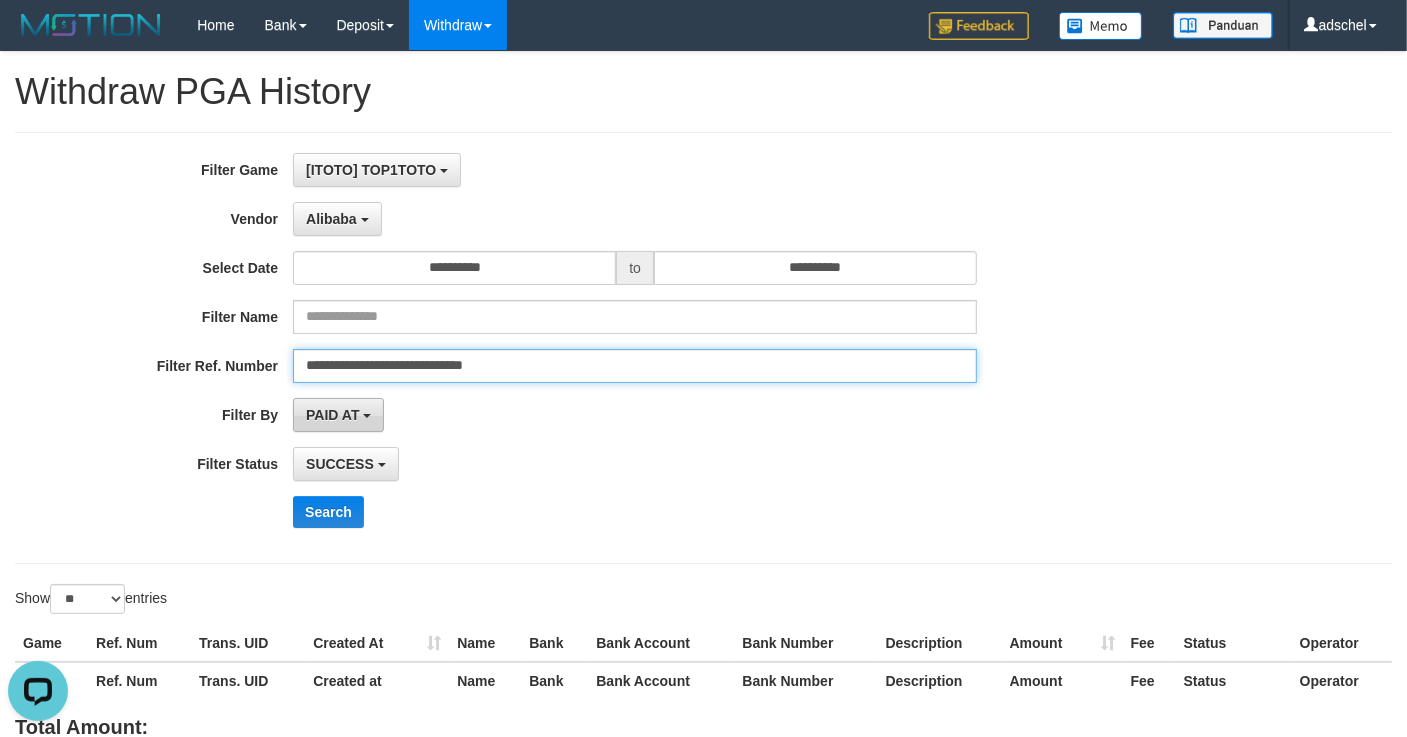 type on "**********" 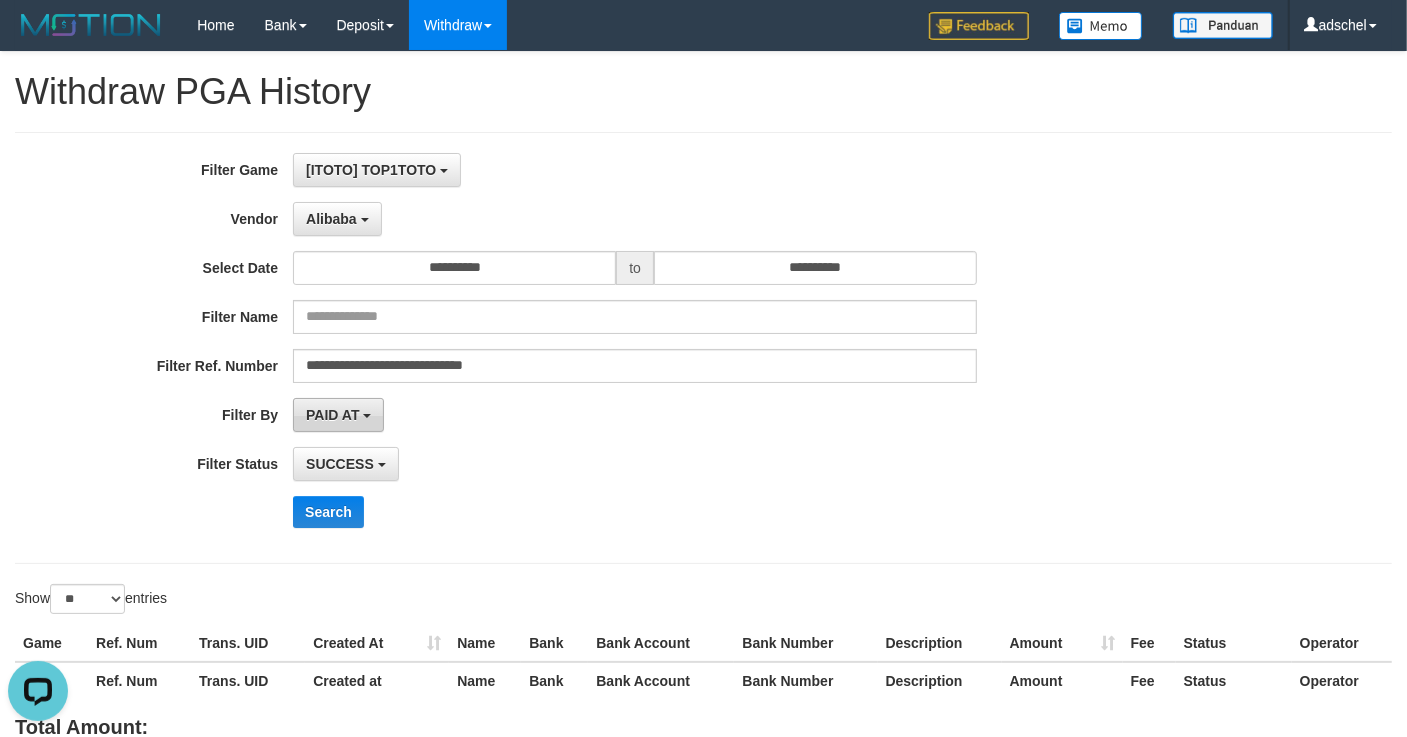 click on "PAID AT" at bounding box center (332, 415) 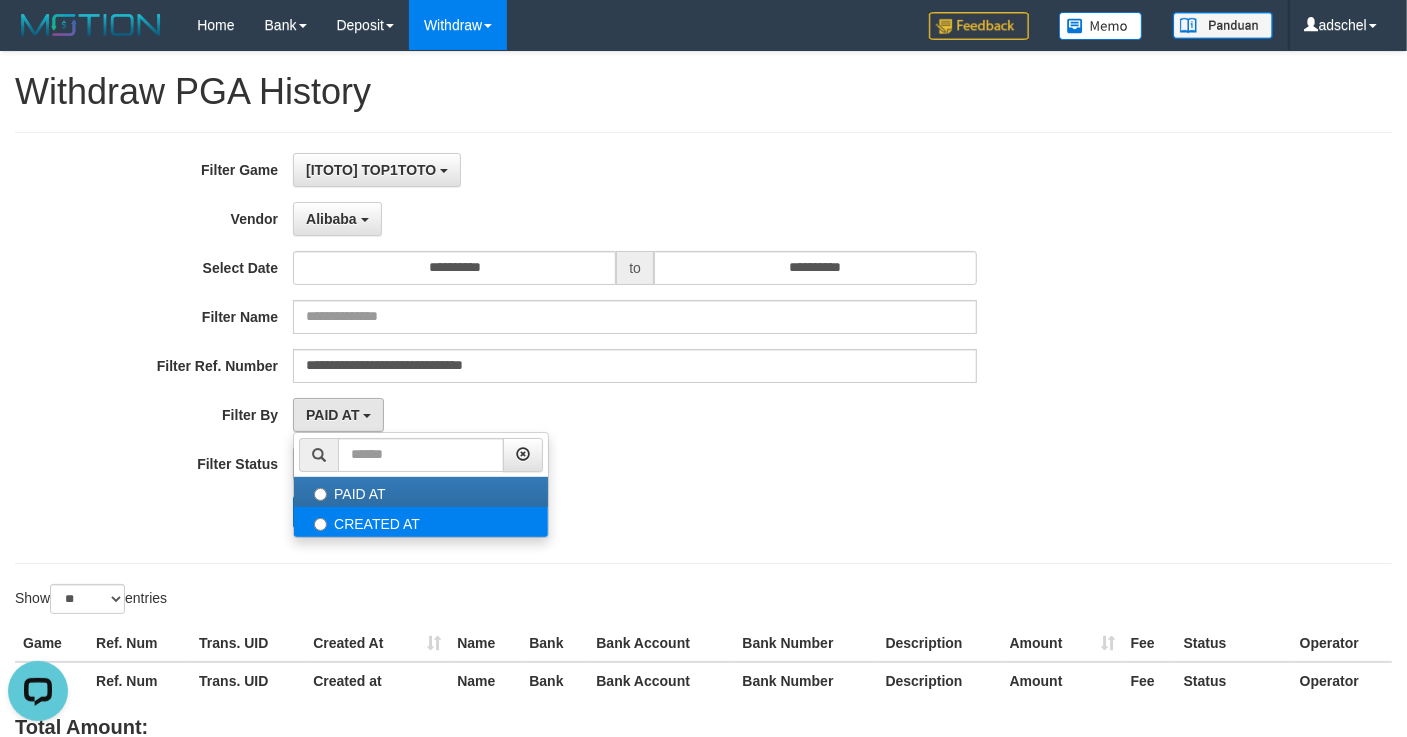 select on "*" 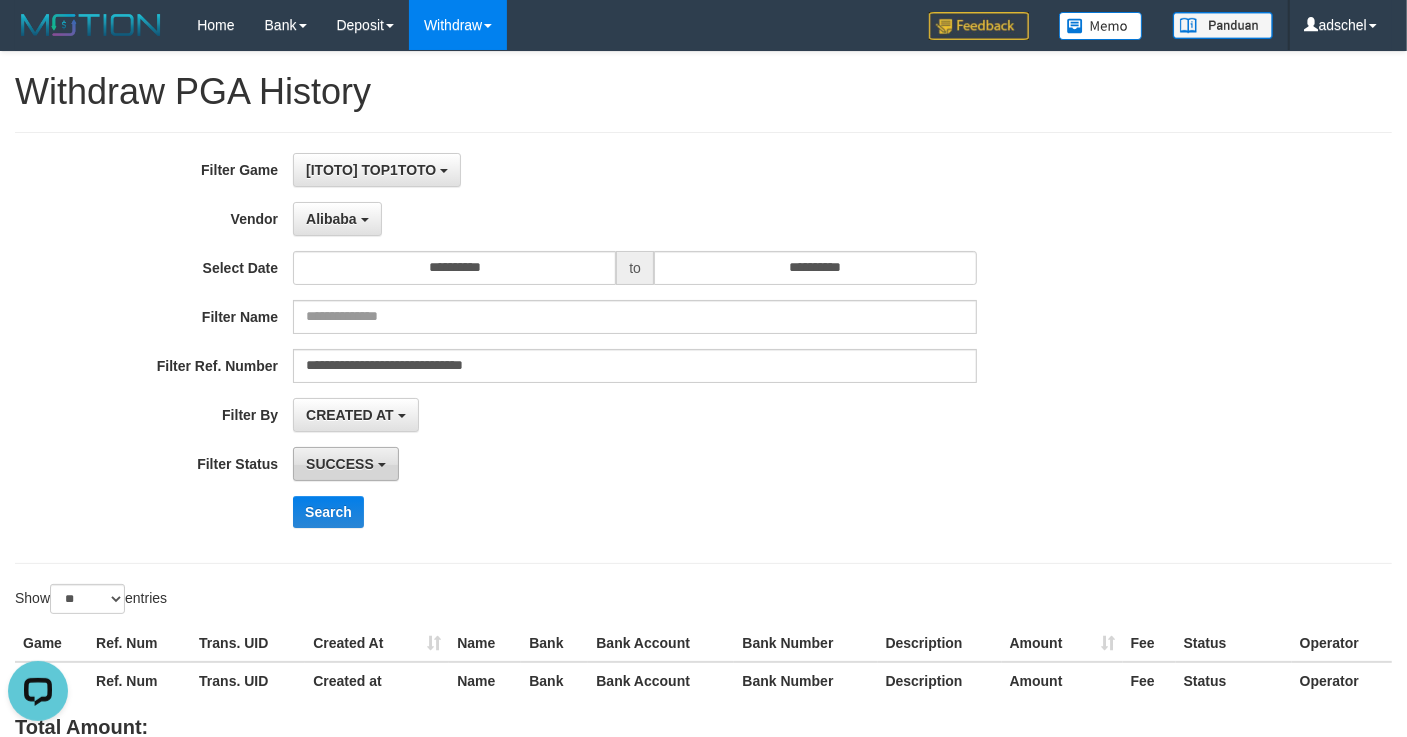 click on "SUCCESS" at bounding box center (340, 464) 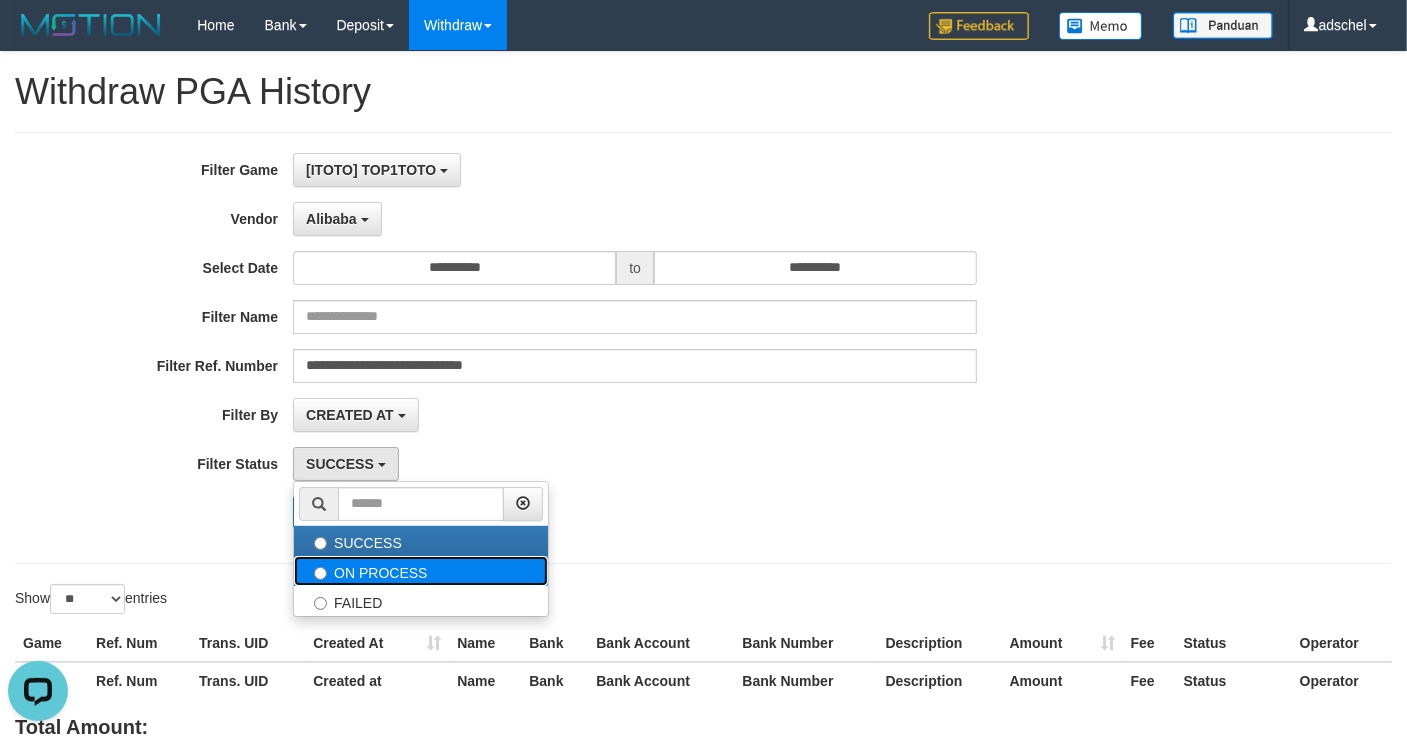click on "ON PROCESS" at bounding box center (421, 571) 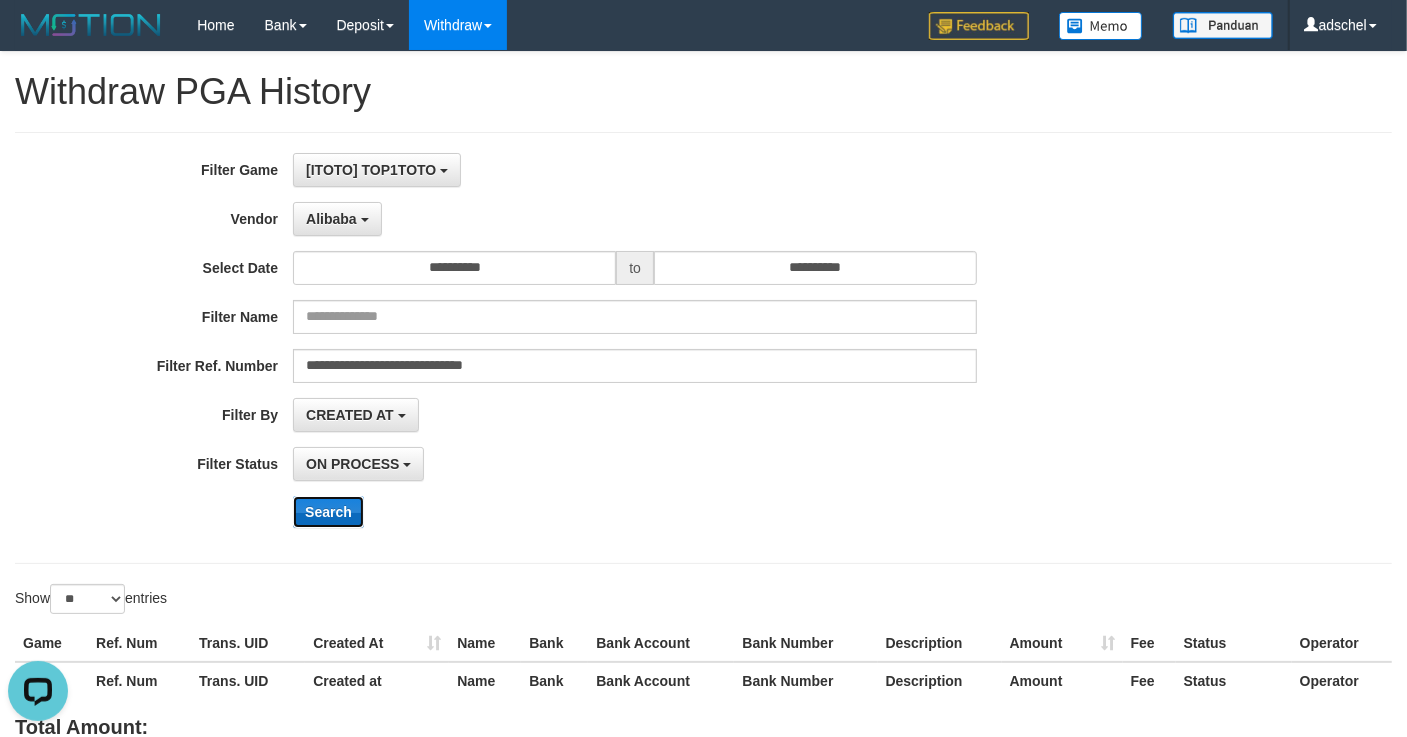 click on "Search" at bounding box center [328, 512] 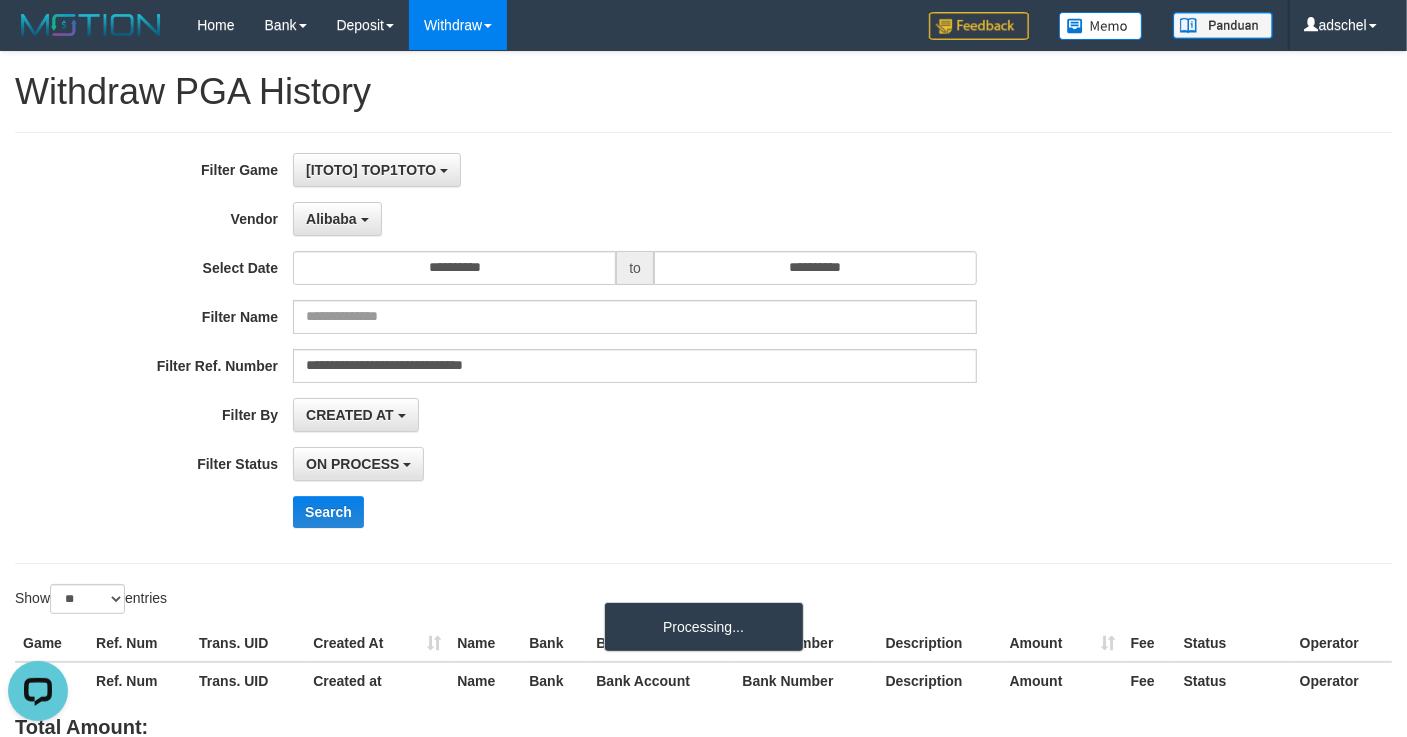 click on "ON PROCESS
SUCCESS
ON PROCESS
FAILED" at bounding box center [635, 464] 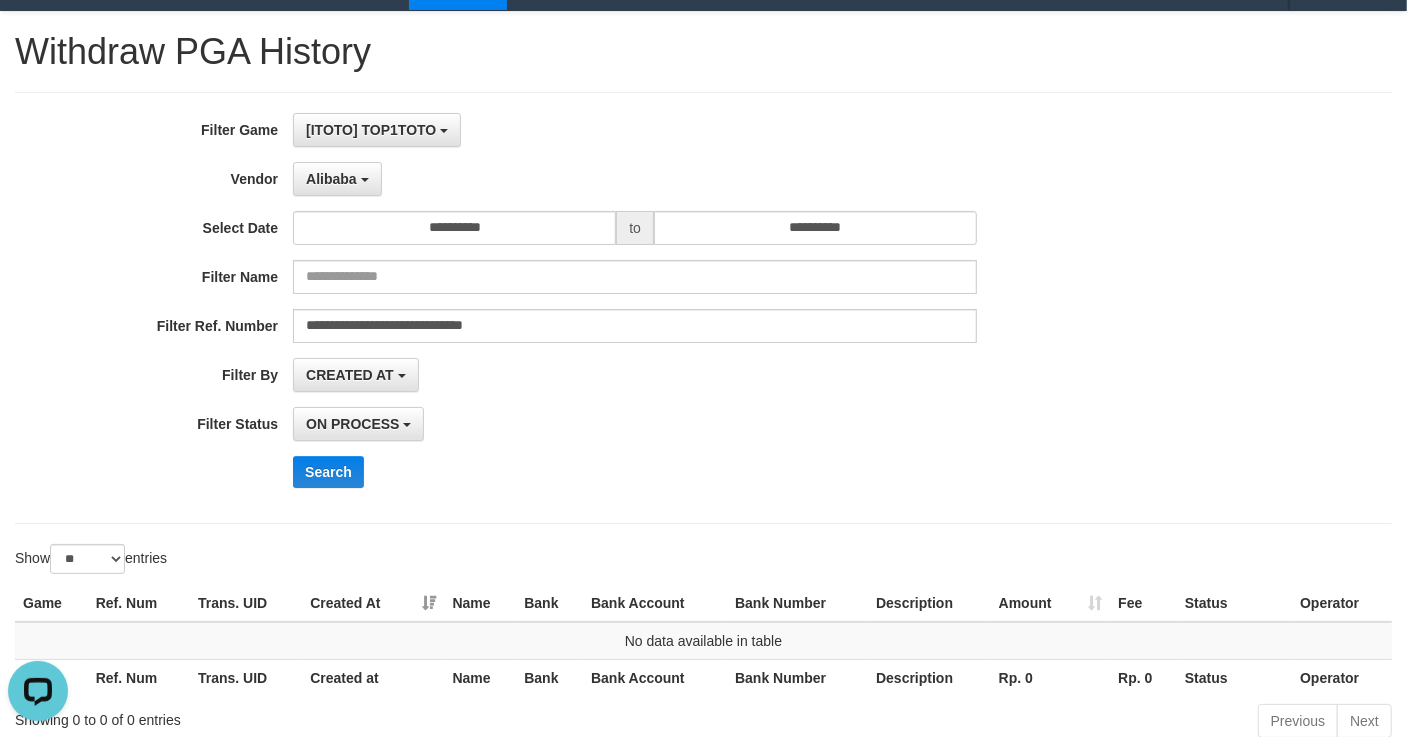 scroll, scrollTop: 0, scrollLeft: 0, axis: both 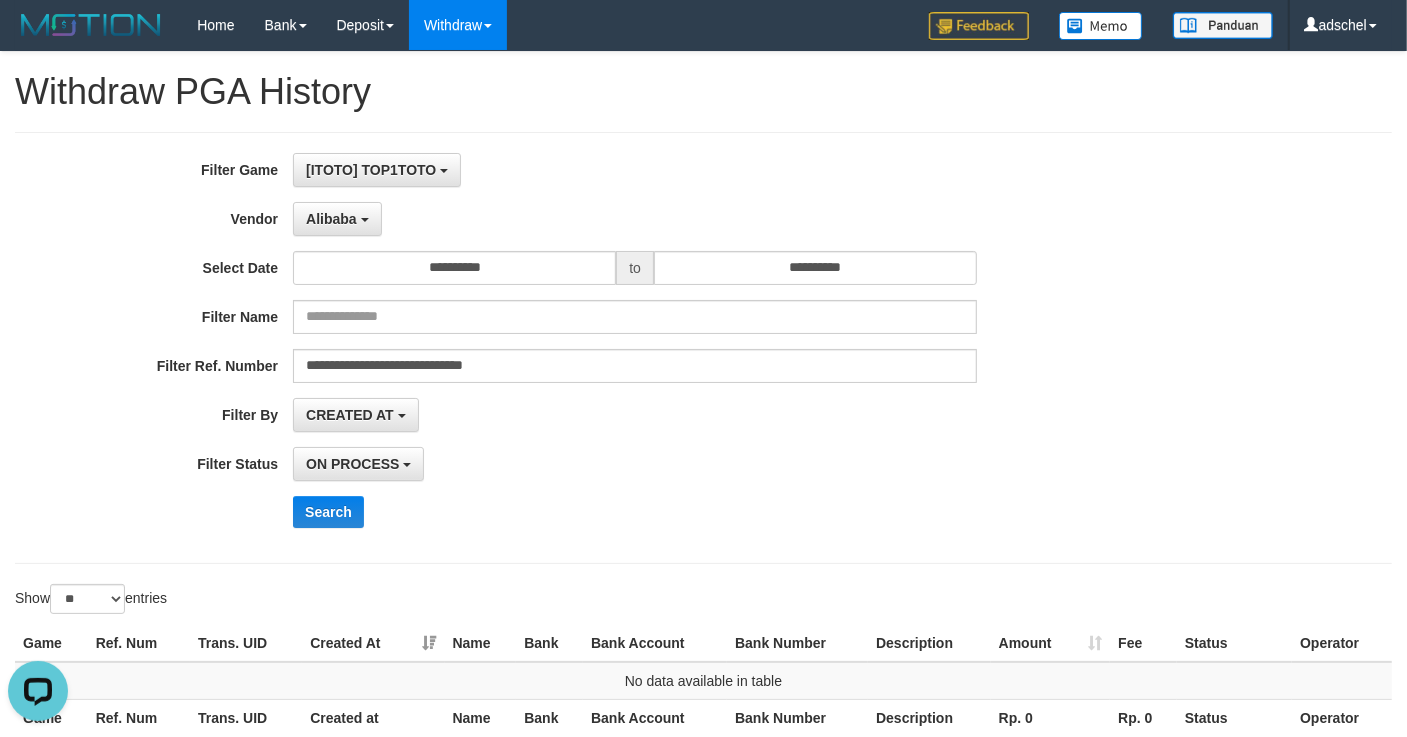 click on "**********" at bounding box center [586, 348] 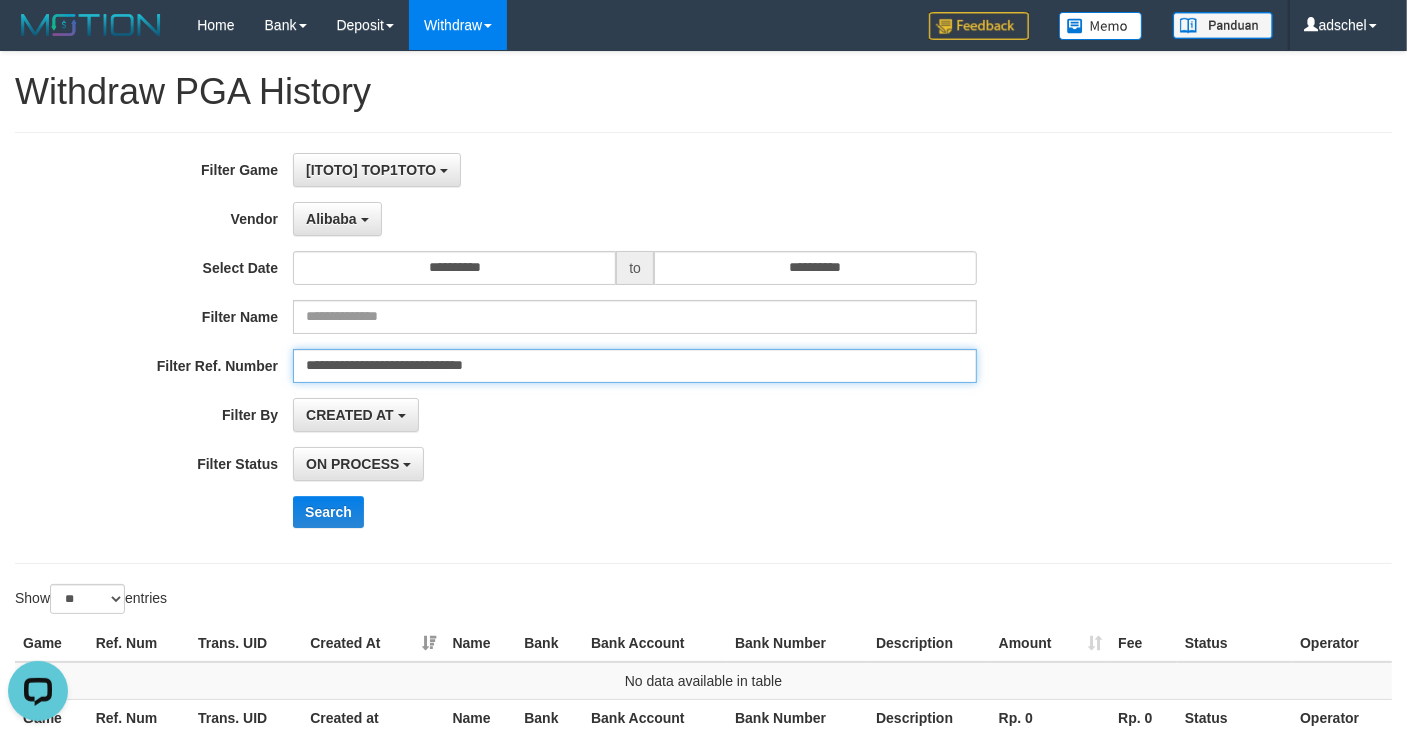 click on "**********" at bounding box center [635, 366] 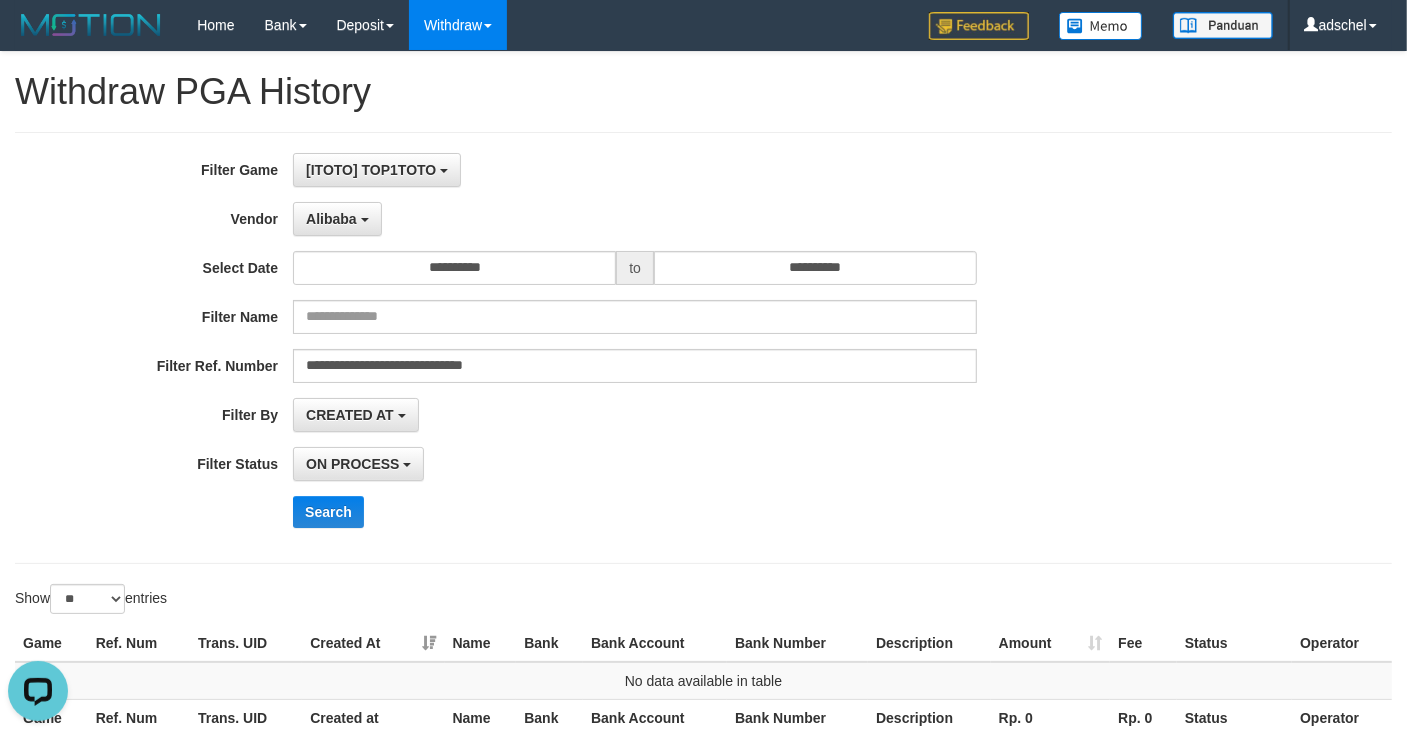 drag, startPoint x: 96, startPoint y: 311, endPoint x: 80, endPoint y: 274, distance: 40.311287 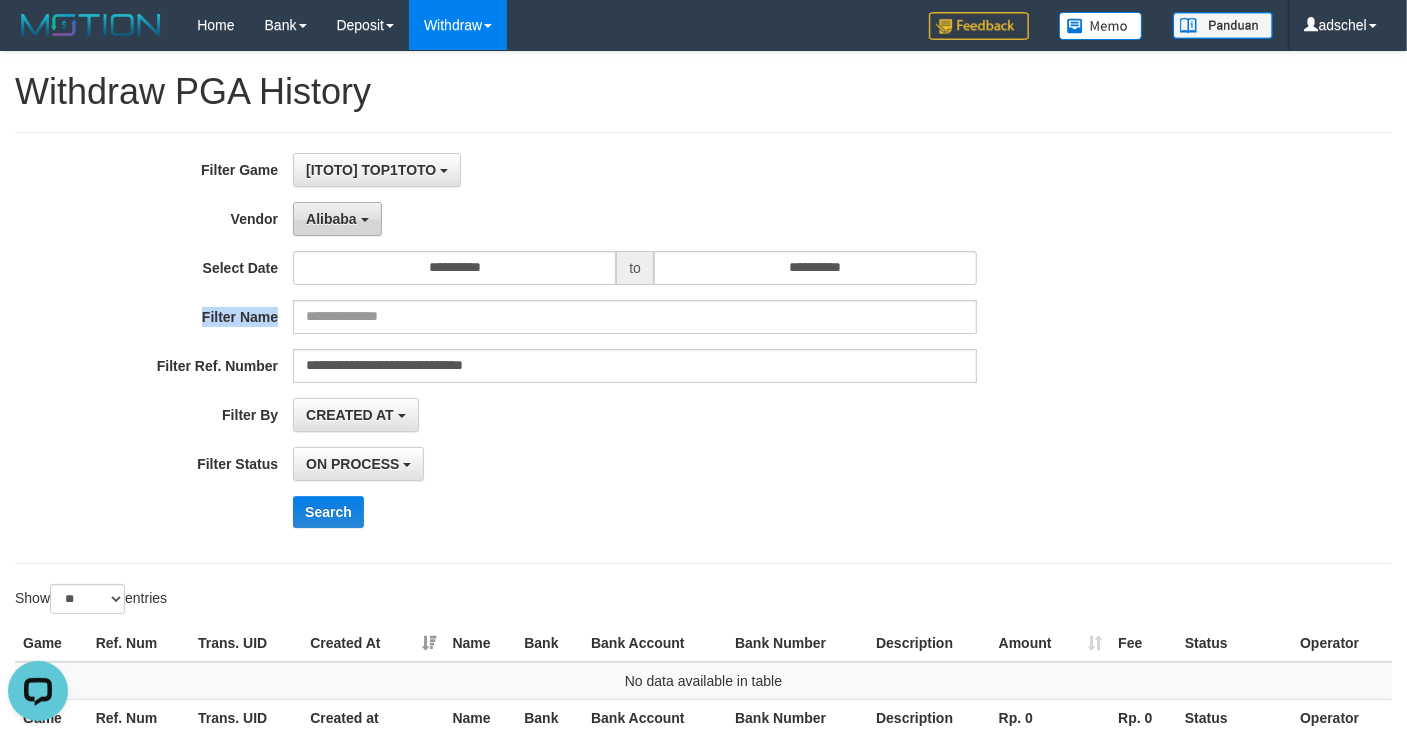 click on "Alibaba" at bounding box center [331, 219] 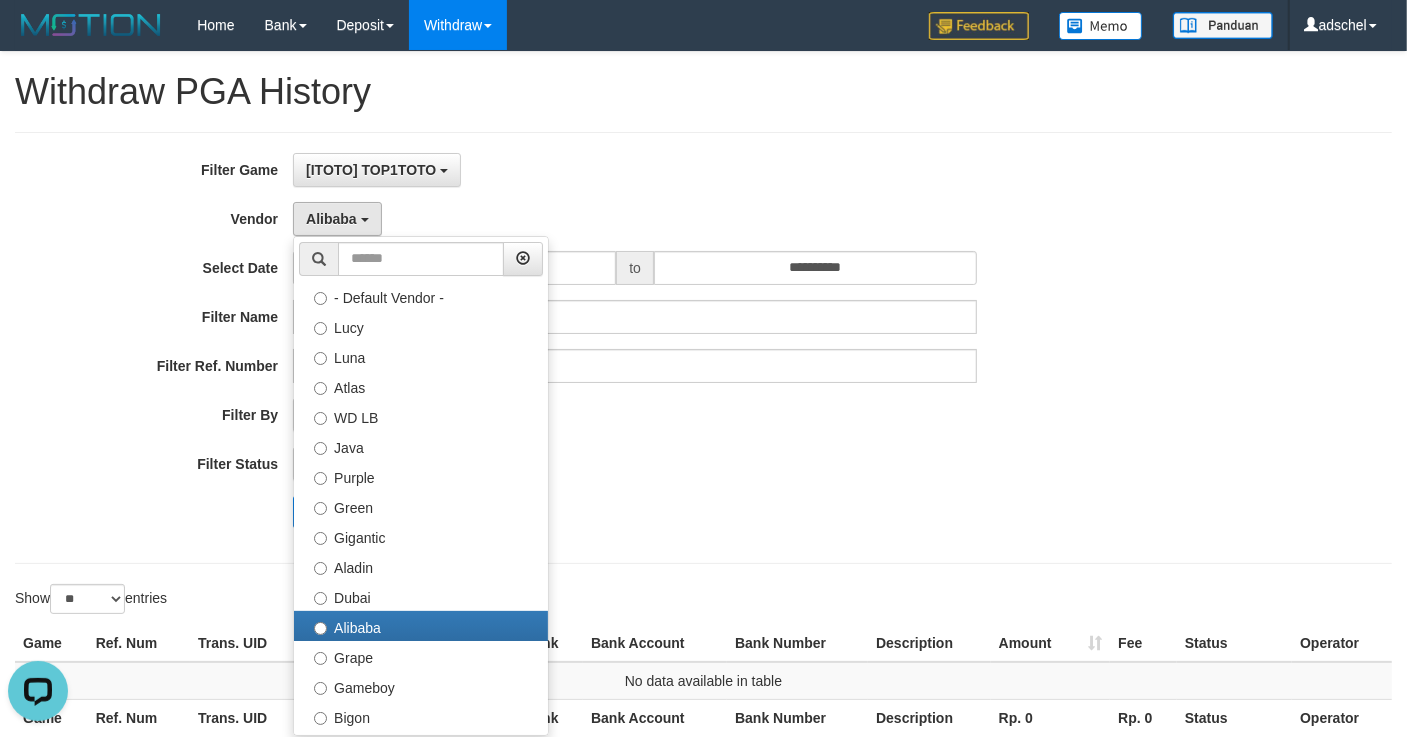 click on "Search" at bounding box center [732, 512] 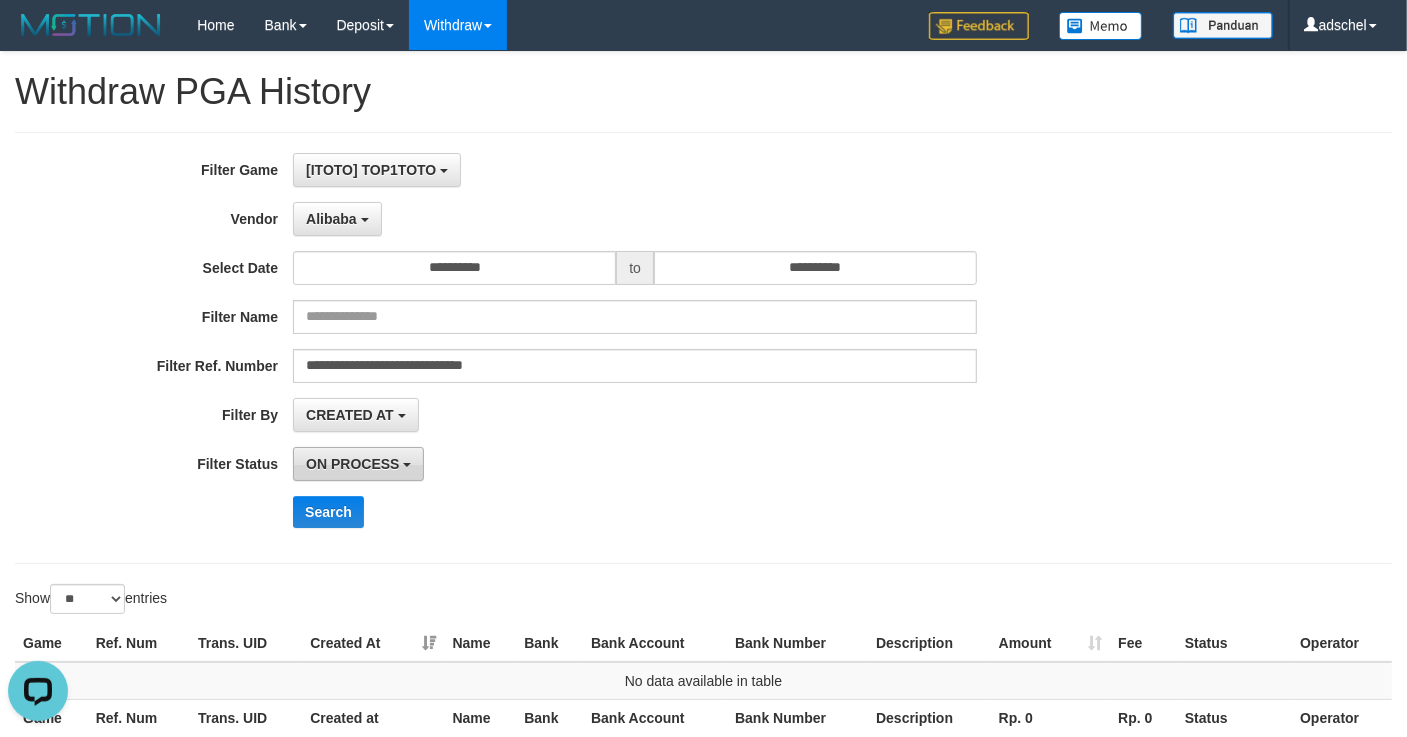 click on "ON PROCESS" at bounding box center [352, 464] 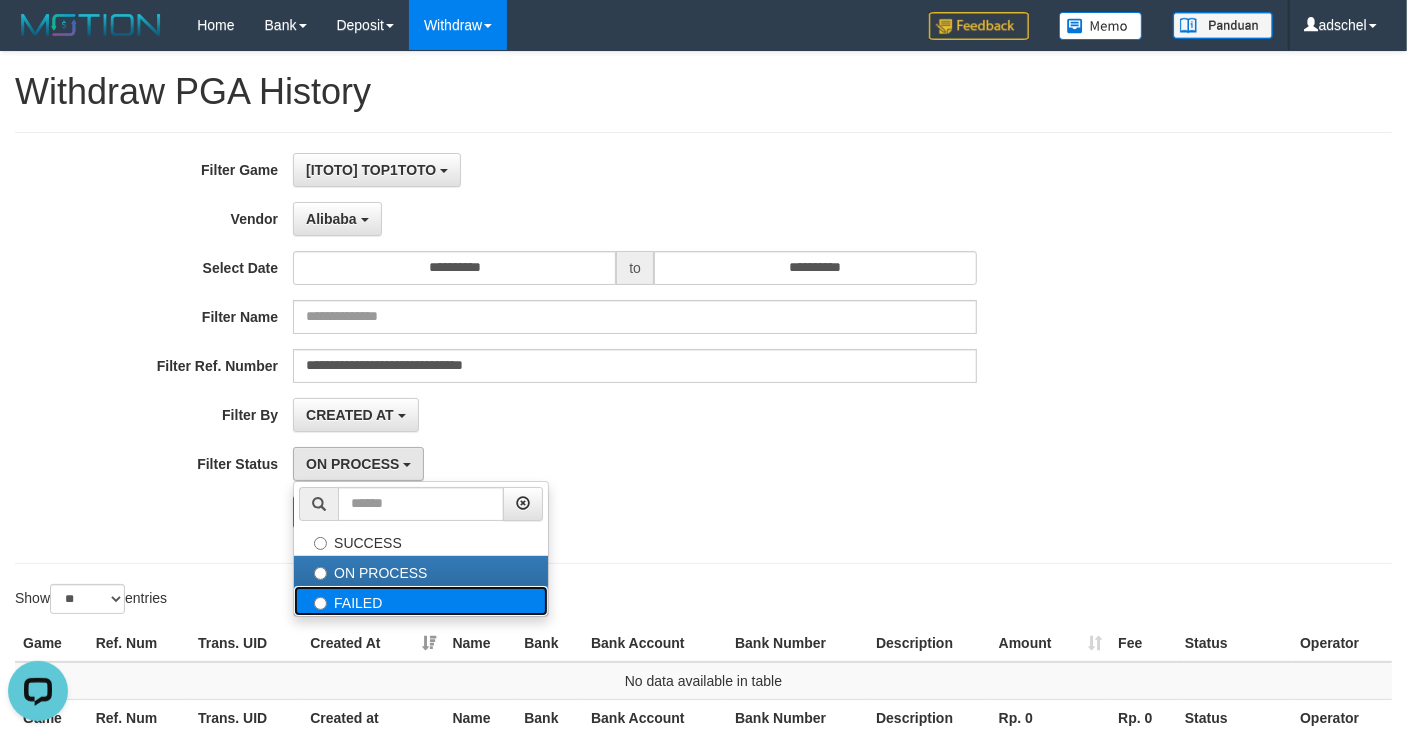 click on "FAILED" at bounding box center (421, 601) 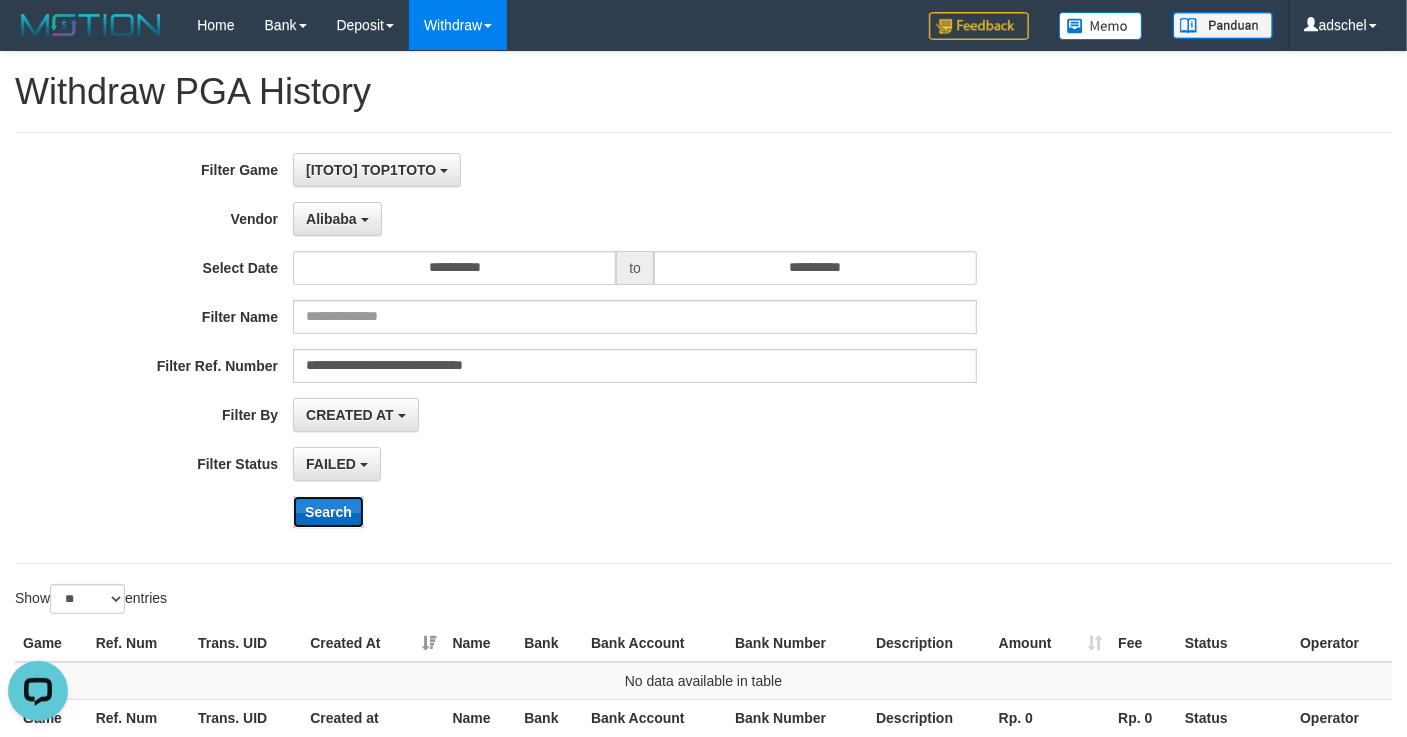 click on "Search" at bounding box center (328, 512) 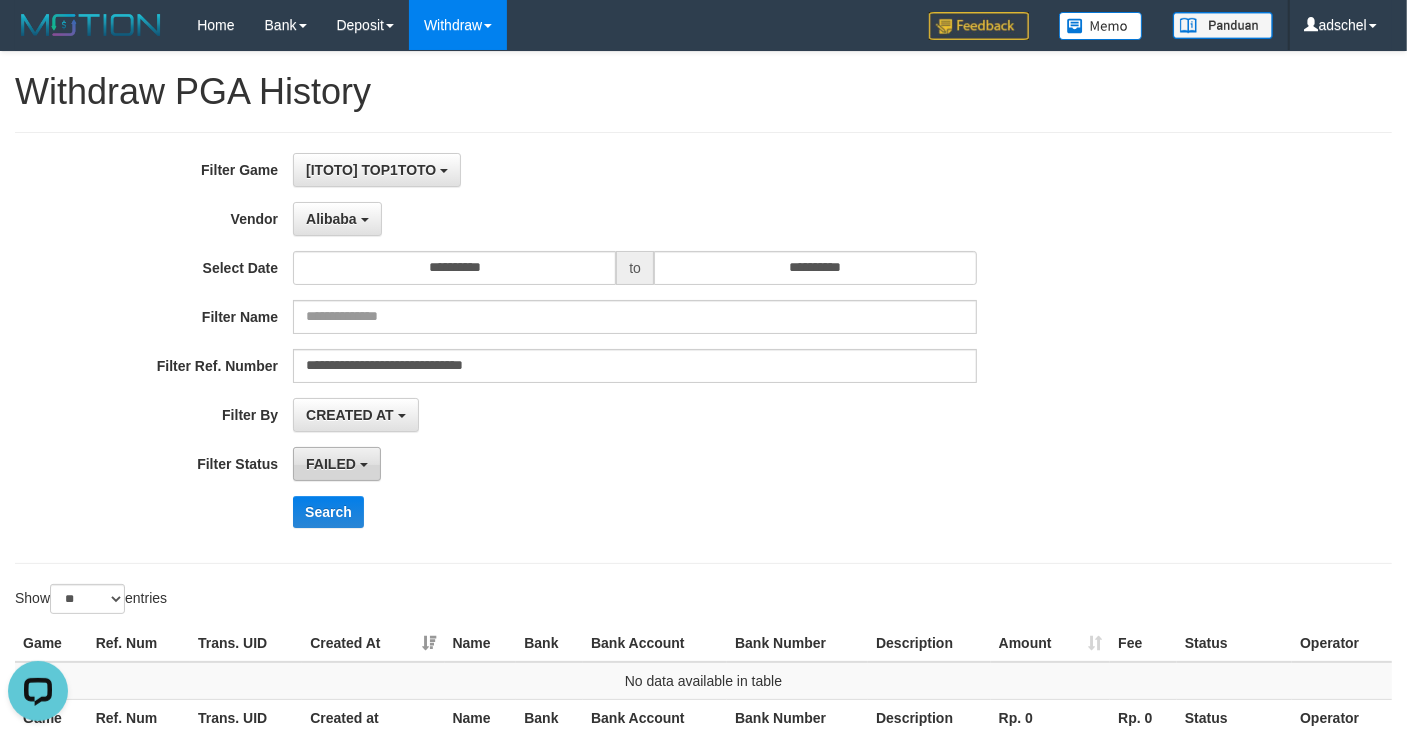 click on "FAILED" at bounding box center [331, 464] 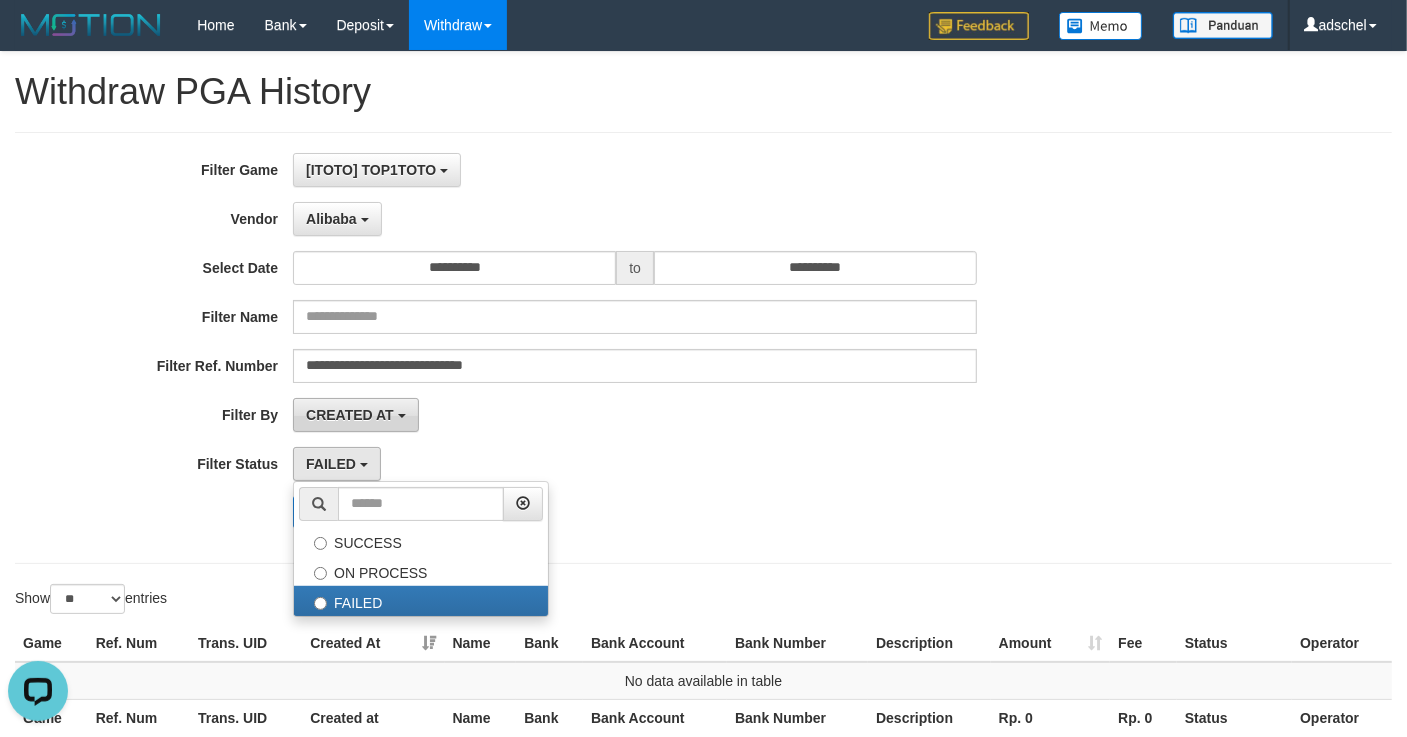 click on "CREATED AT" at bounding box center [350, 415] 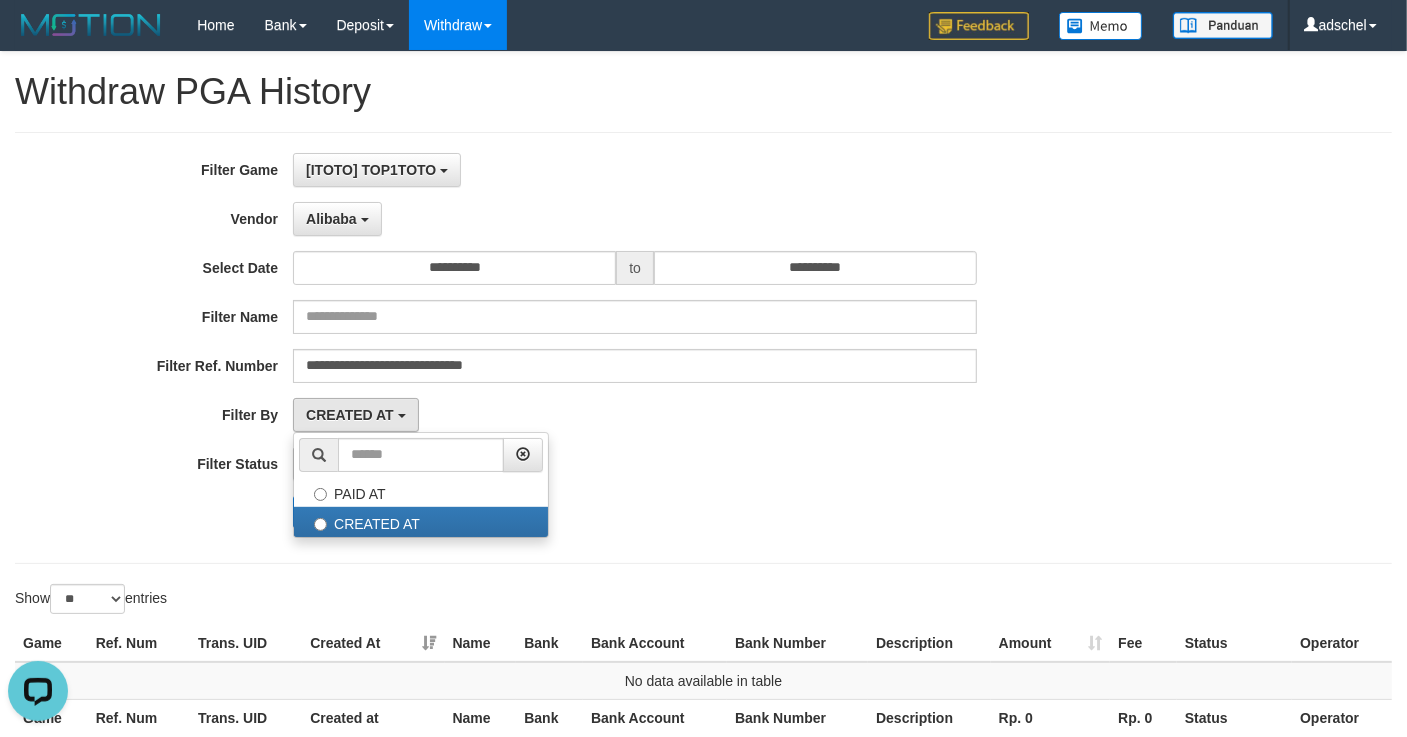 click on "FAILED
SUCCESS
ON PROCESS
FAILED" at bounding box center [635, 464] 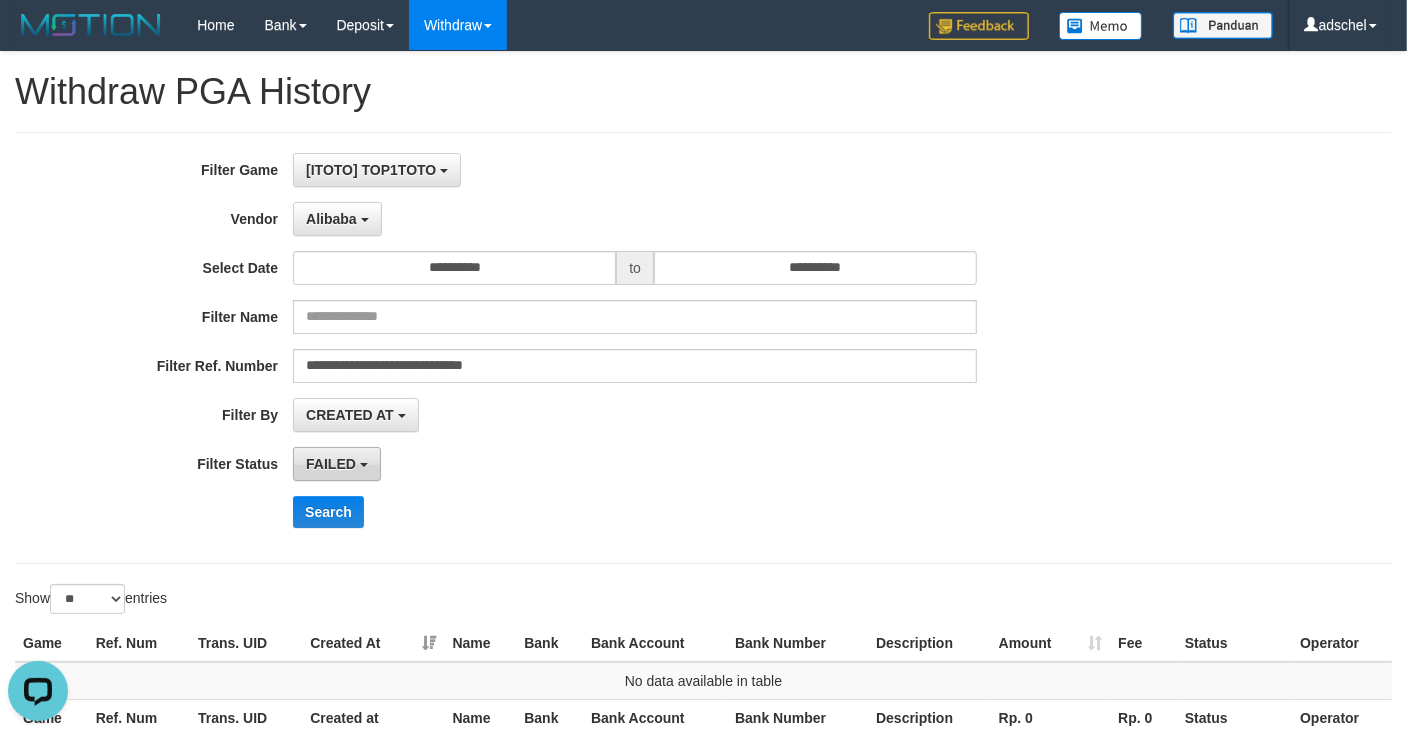 click on "FAILED" at bounding box center [331, 464] 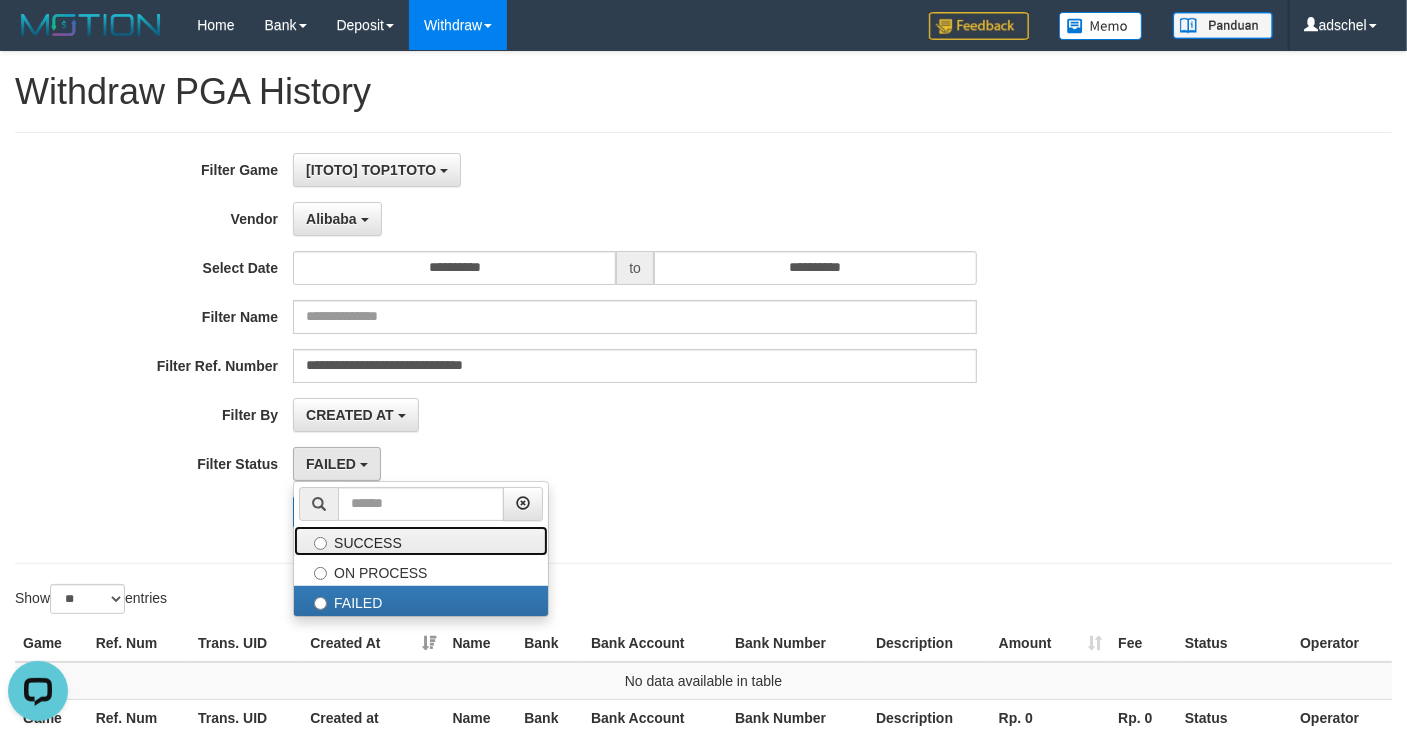 click on "SUCCESS" at bounding box center (421, 541) 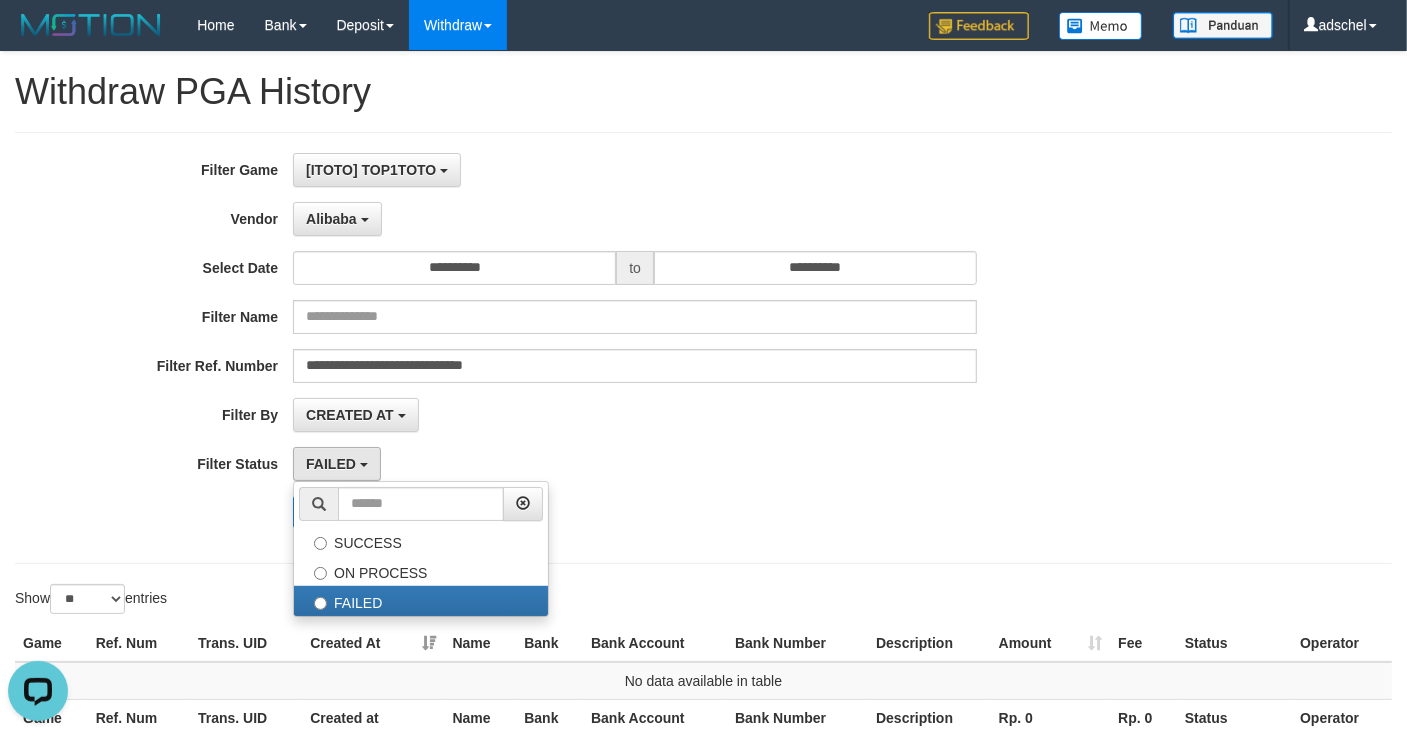 select on "*" 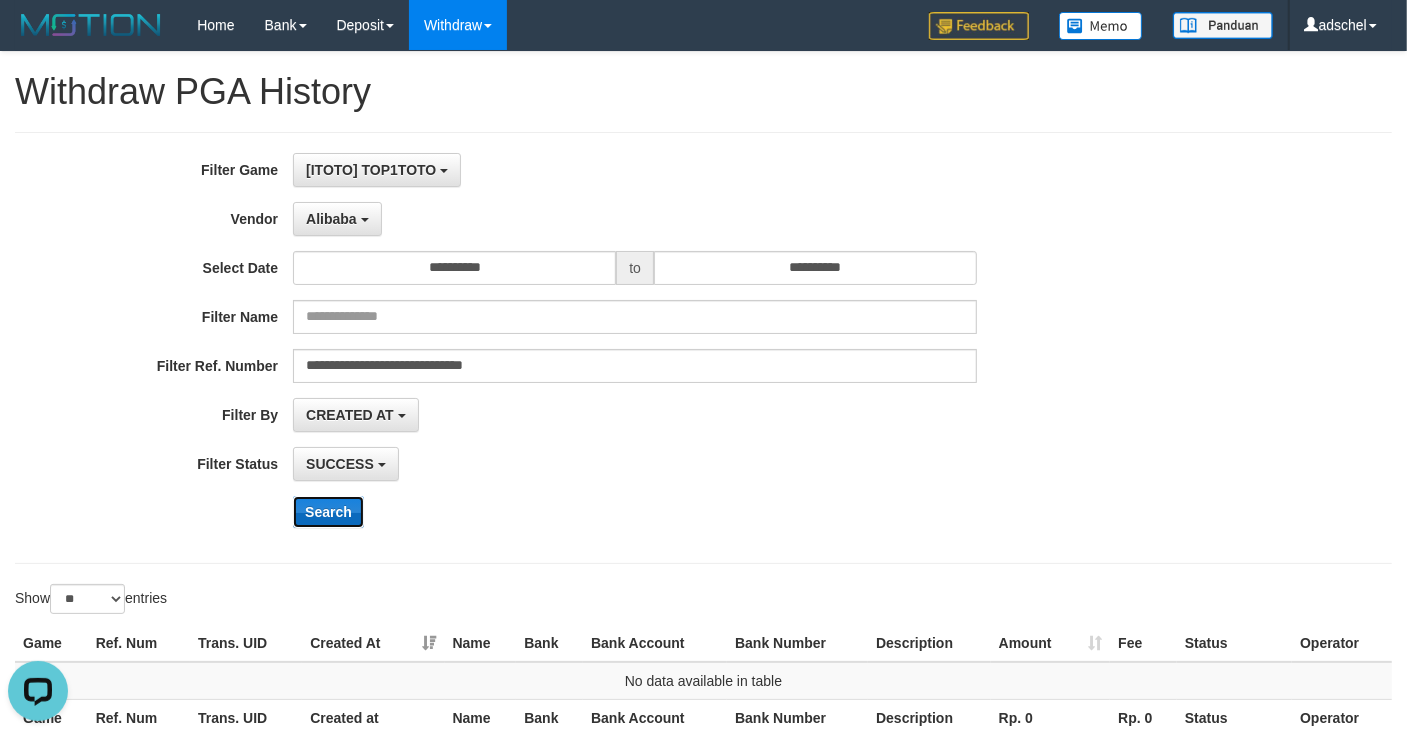 click on "Search" at bounding box center [328, 512] 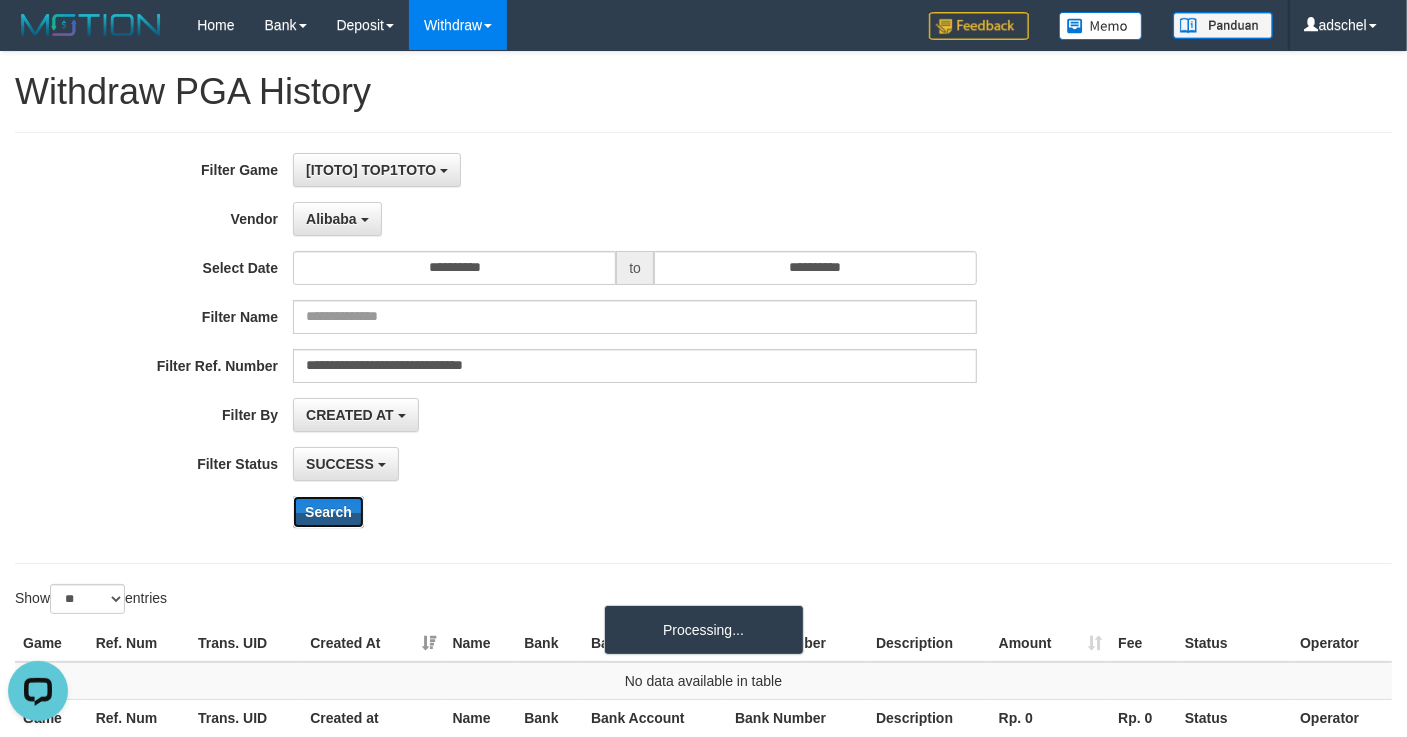 scroll, scrollTop: 214, scrollLeft: 0, axis: vertical 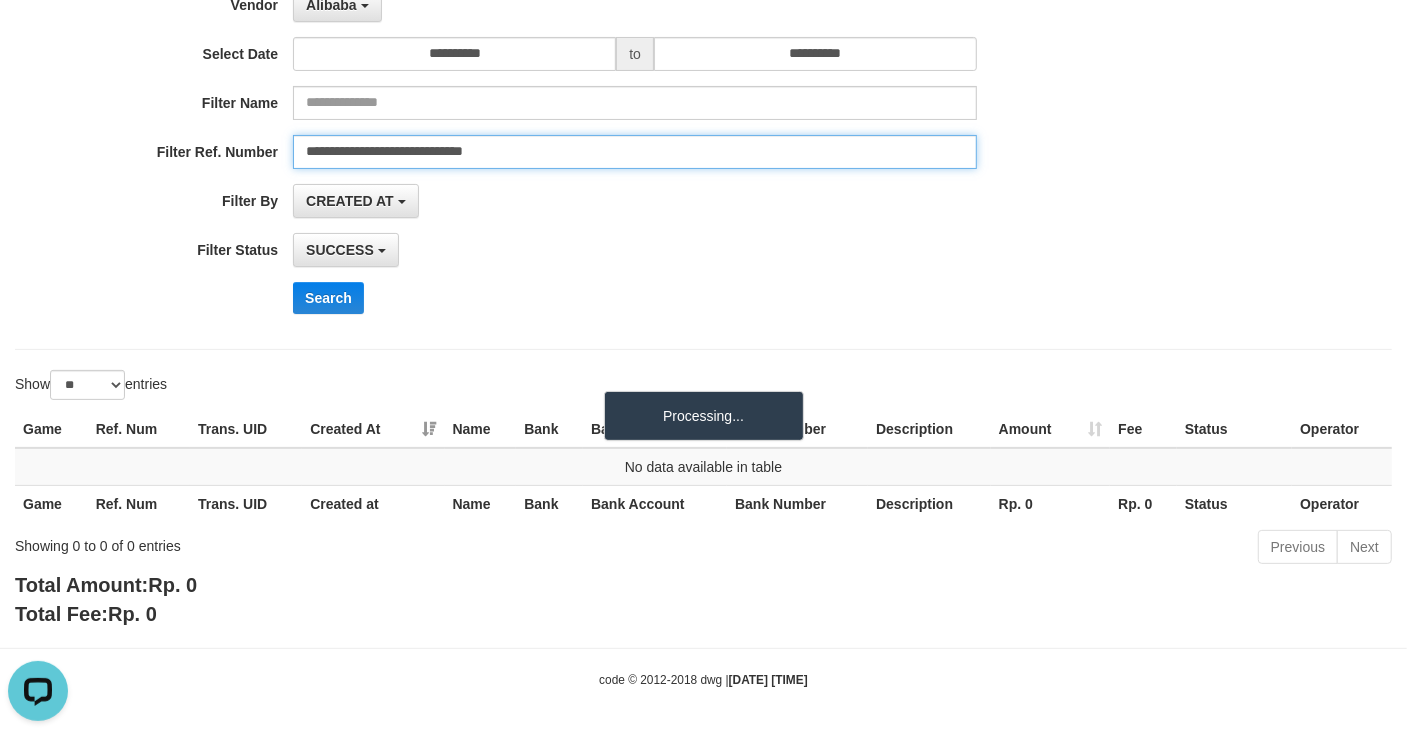 click on "**********" at bounding box center [635, 152] 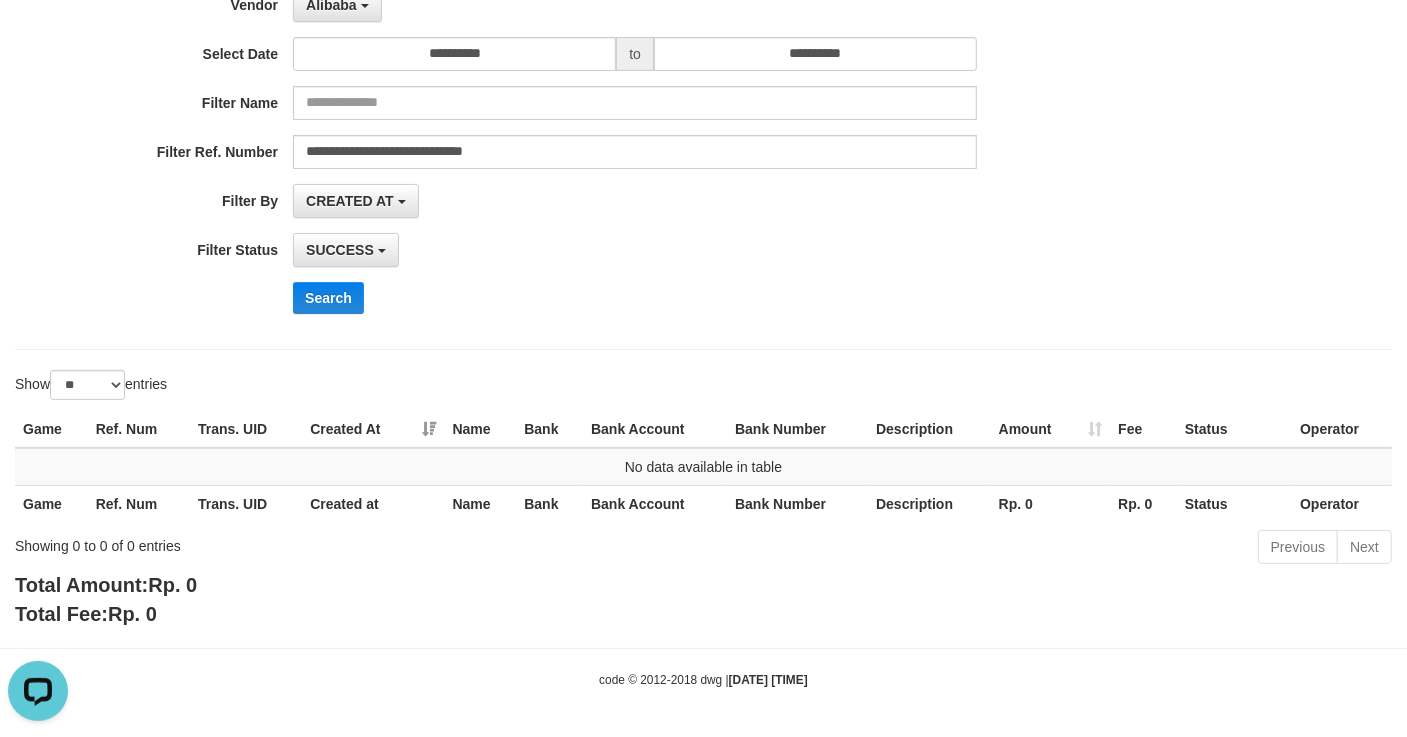 drag, startPoint x: 81, startPoint y: 180, endPoint x: 180, endPoint y: 211, distance: 103.74006 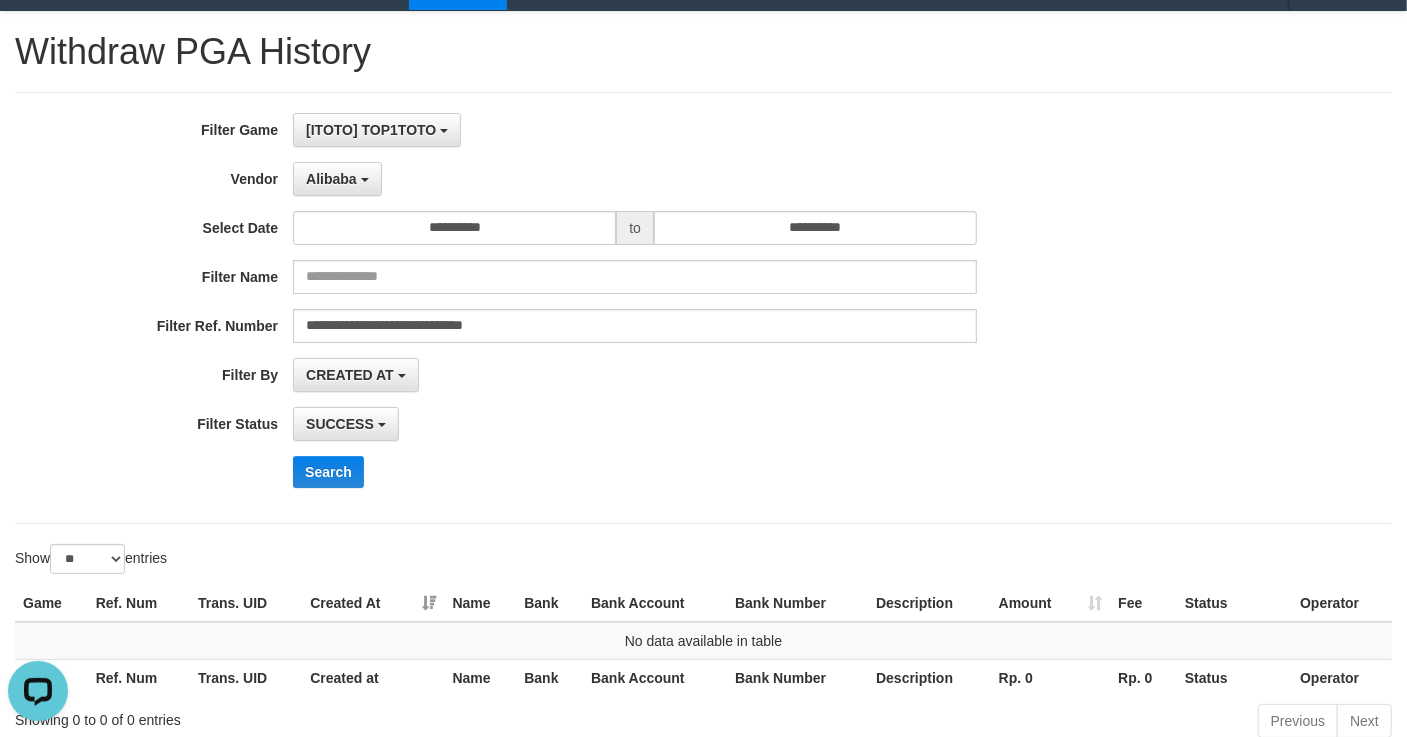 scroll, scrollTop: 0, scrollLeft: 0, axis: both 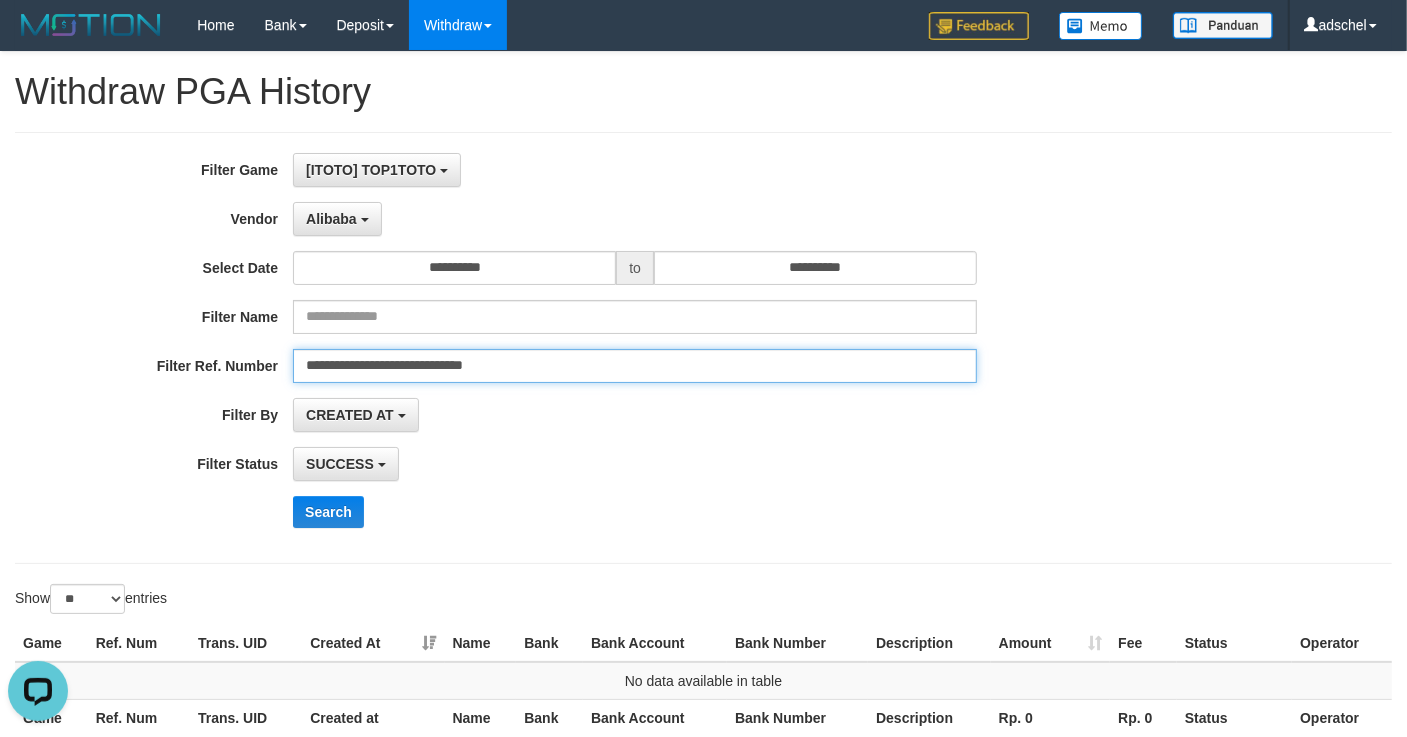 click on "**********" at bounding box center [635, 366] 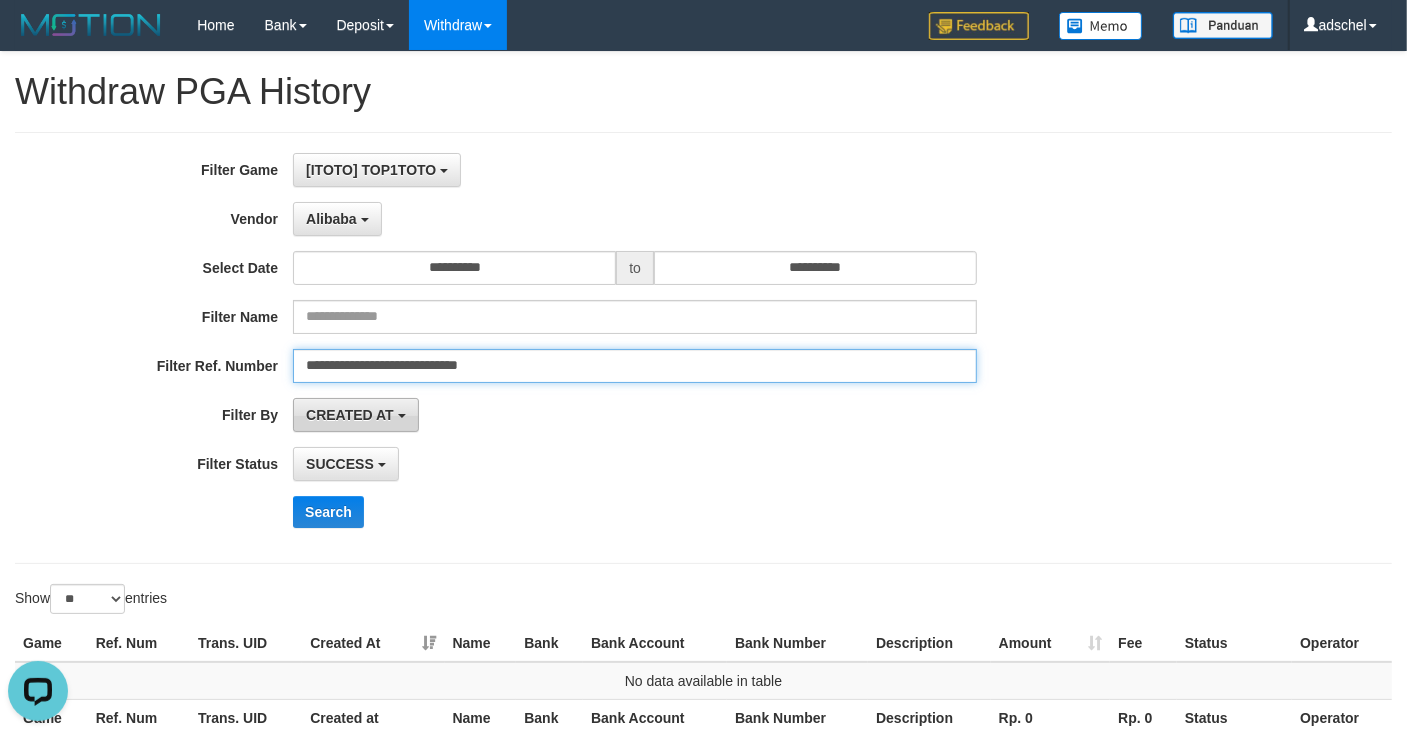 type on "**********" 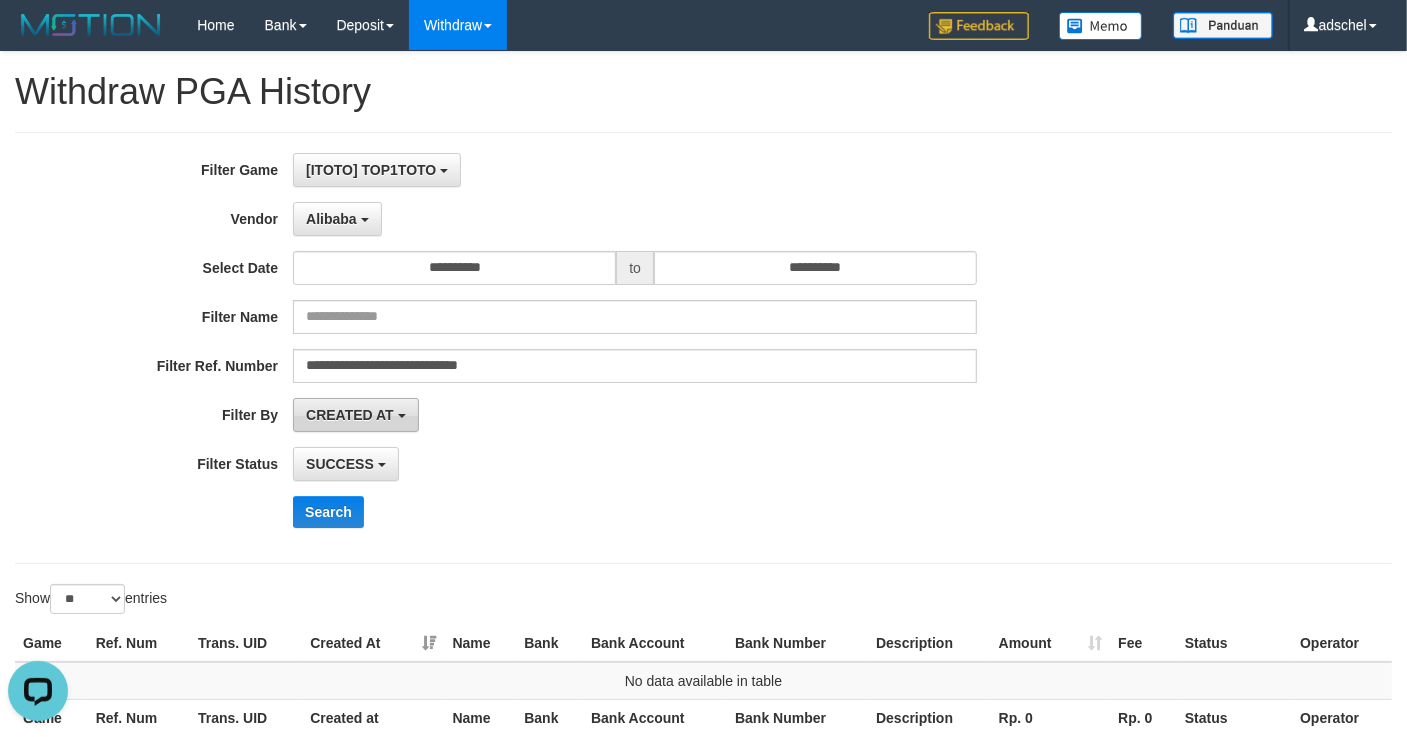 click on "CREATED AT" at bounding box center (350, 415) 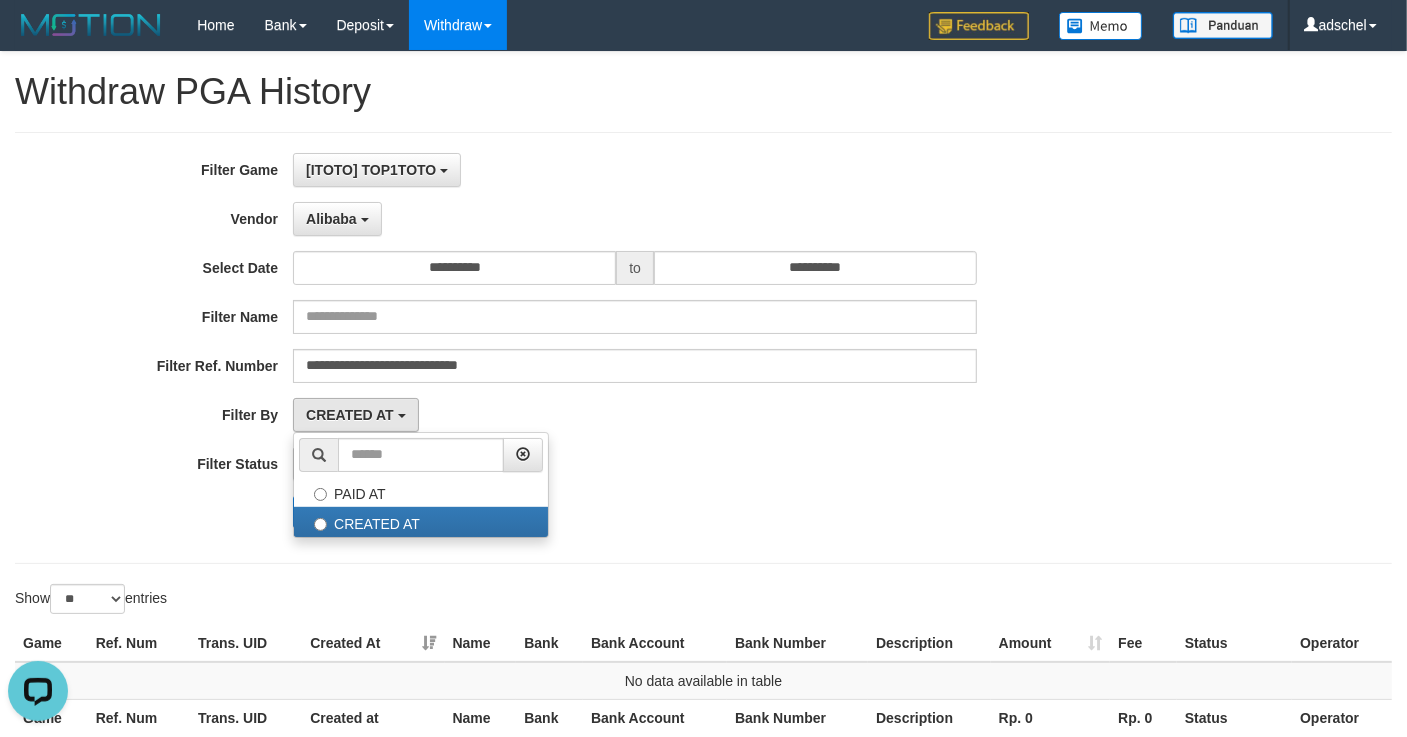 drag, startPoint x: 742, startPoint y: 512, endPoint x: 527, endPoint y: 480, distance: 217.36835 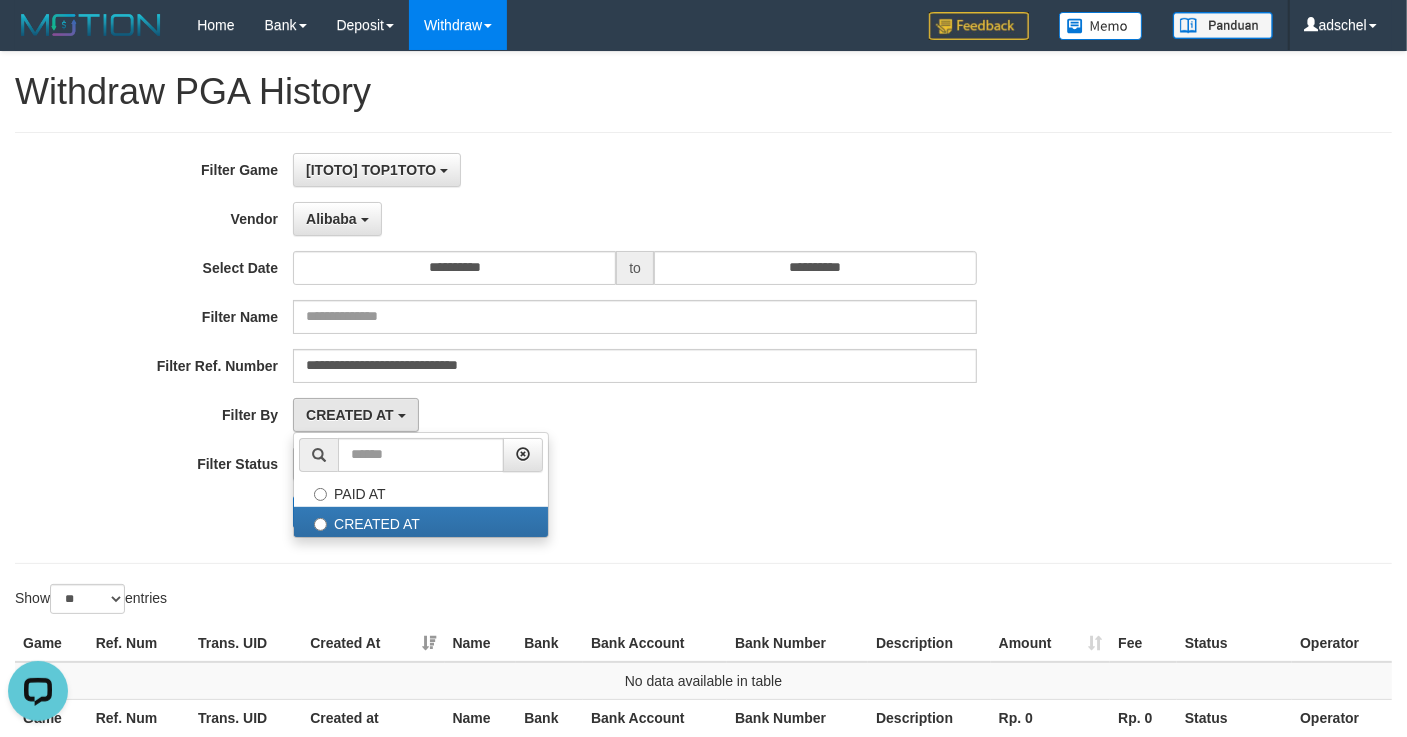 click on "Search" at bounding box center [732, 512] 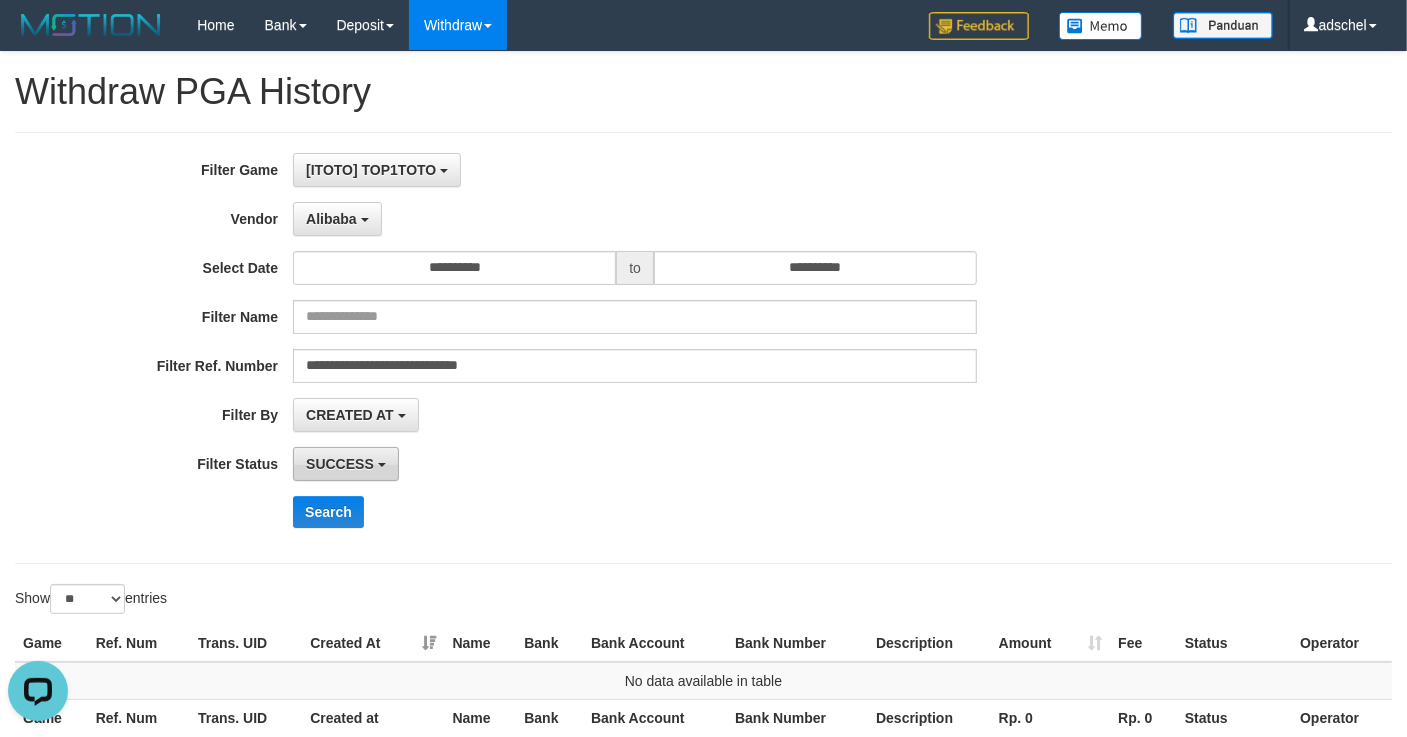 click on "SUCCESS" at bounding box center (346, 464) 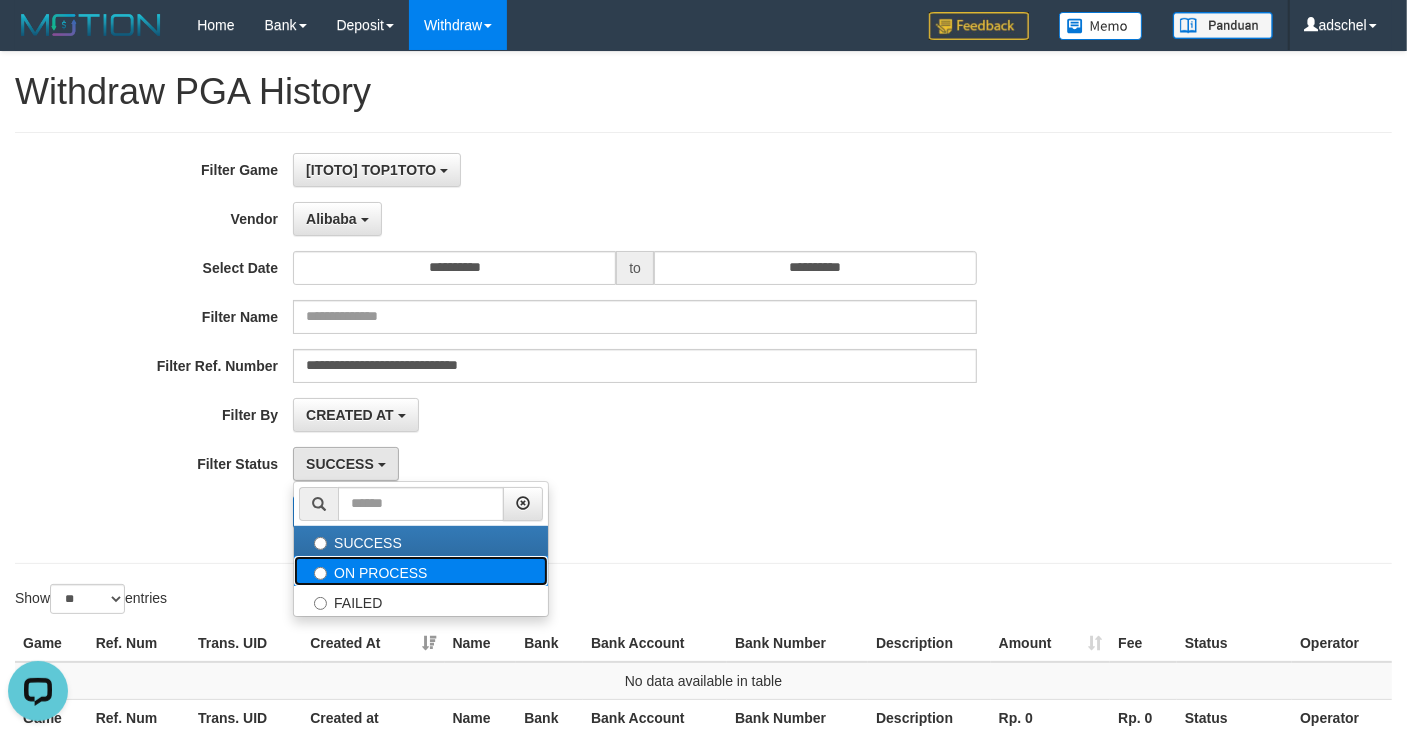 click on "ON PROCESS" at bounding box center (421, 571) 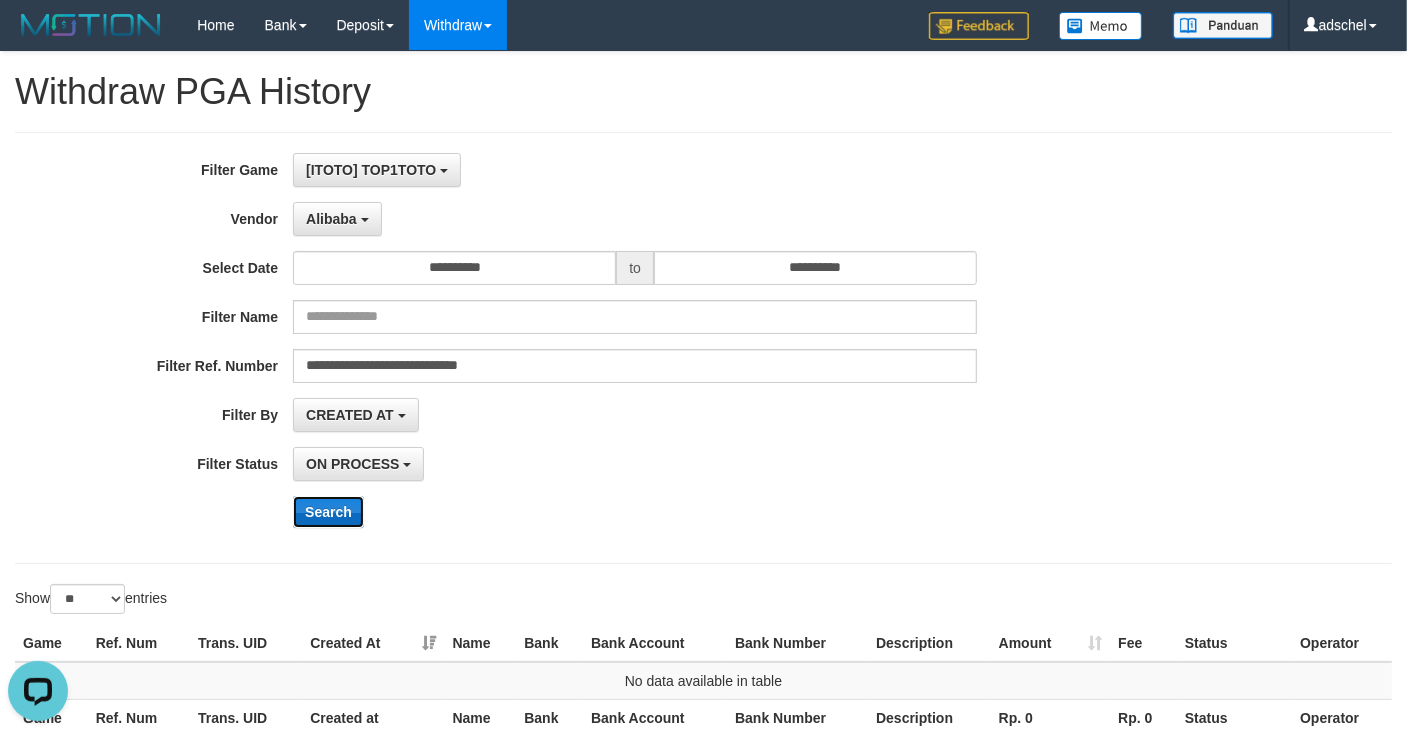 click on "Search" at bounding box center [328, 512] 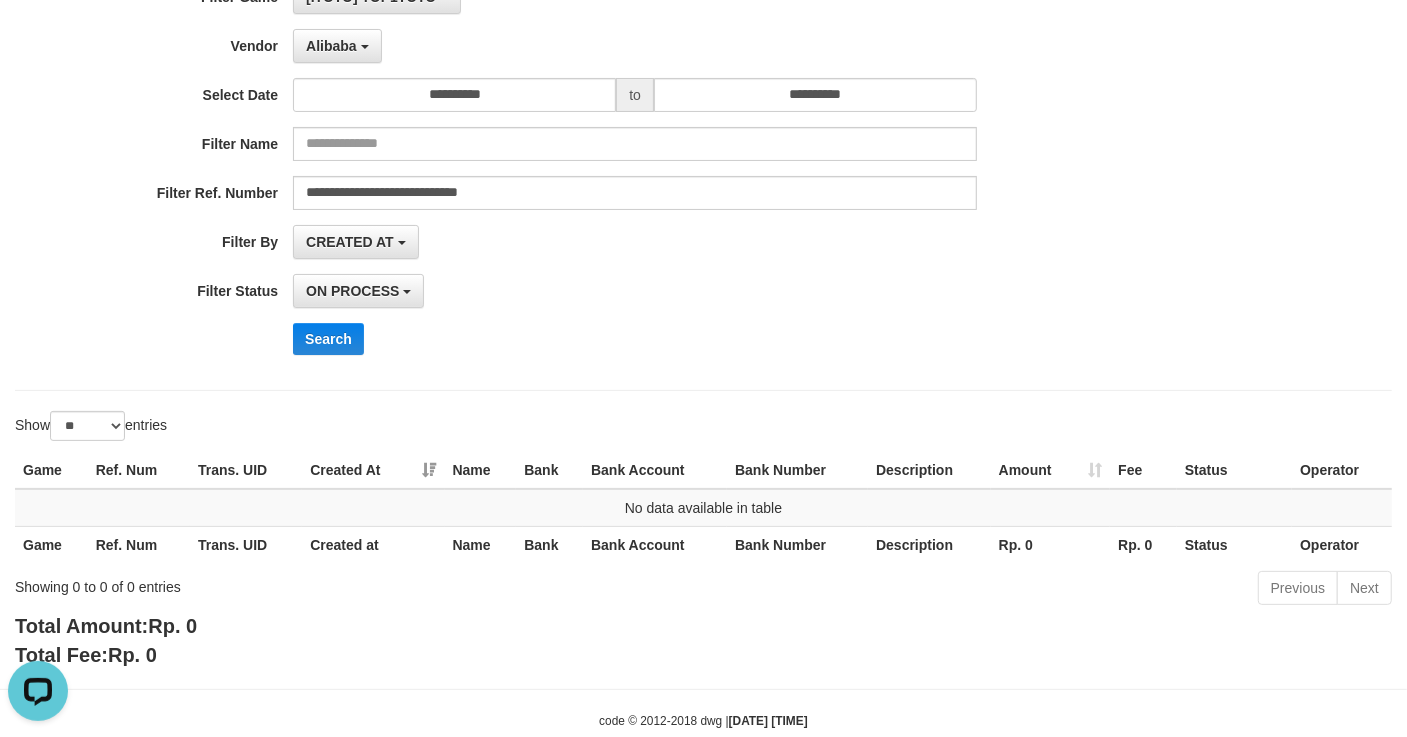 scroll, scrollTop: 214, scrollLeft: 0, axis: vertical 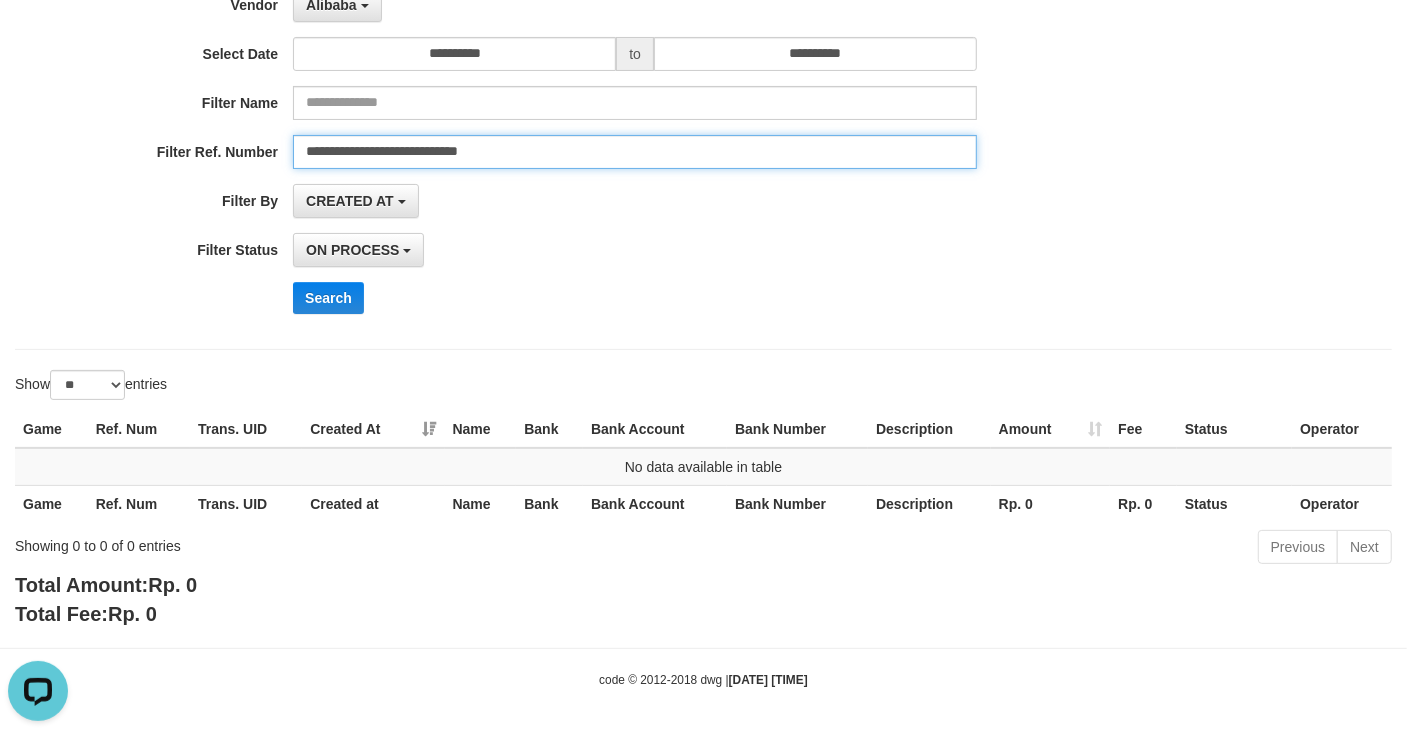 click on "**********" at bounding box center (635, 152) 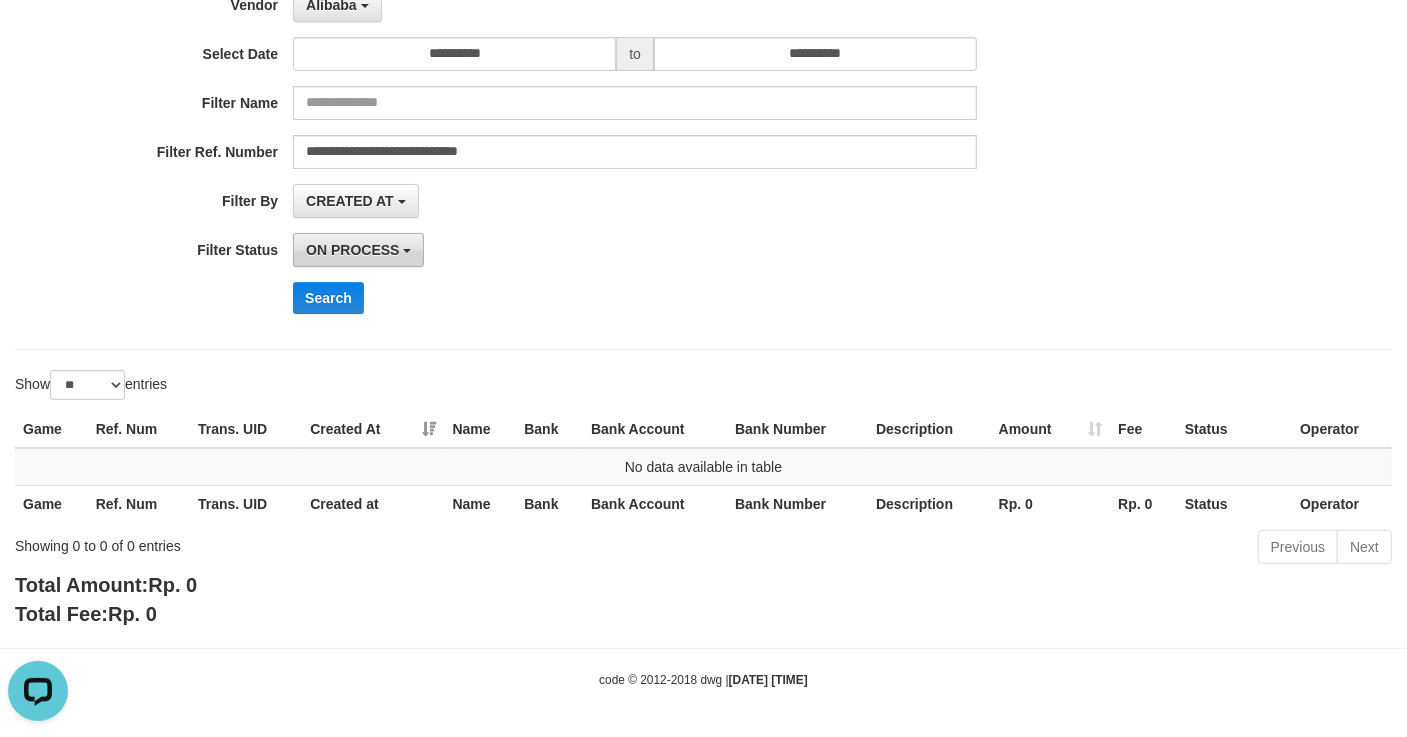 click on "ON PROCESS" at bounding box center (352, 250) 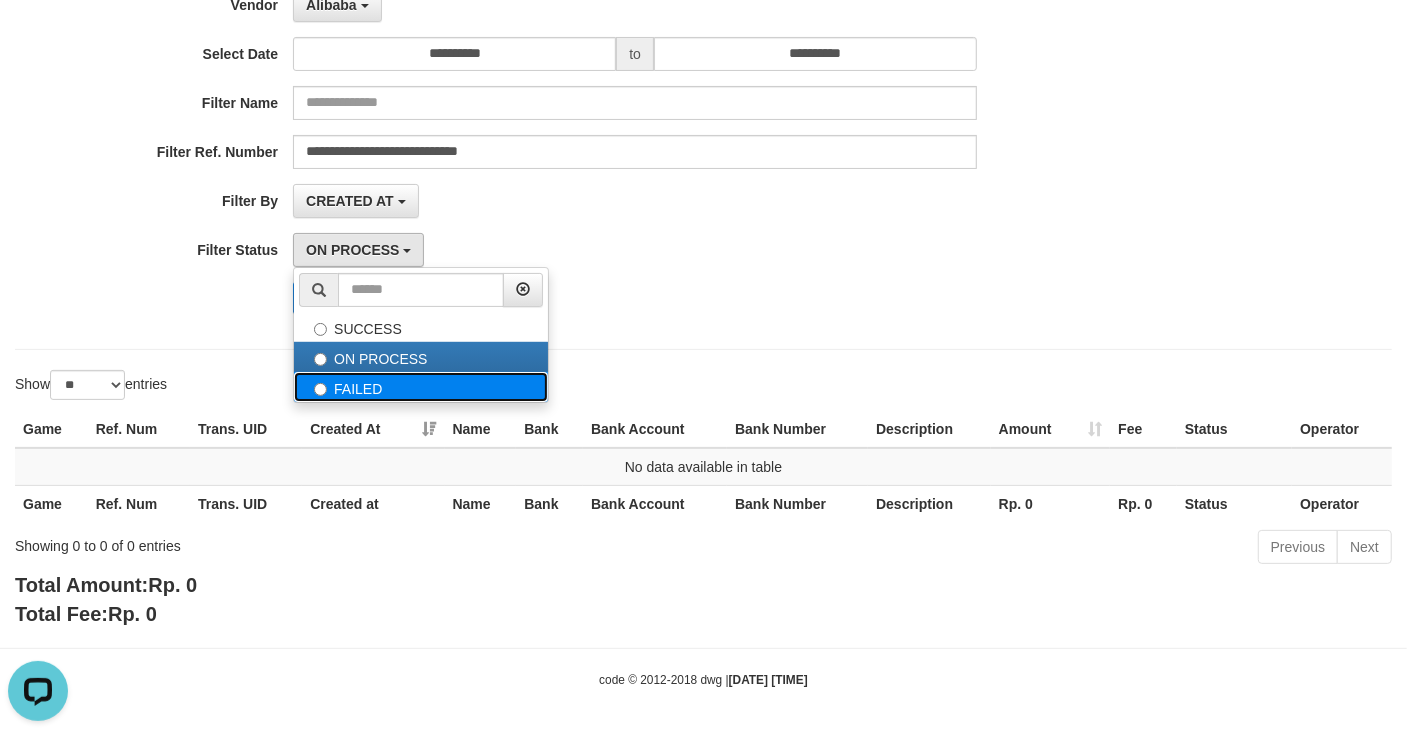 click on "FAILED" at bounding box center [421, 387] 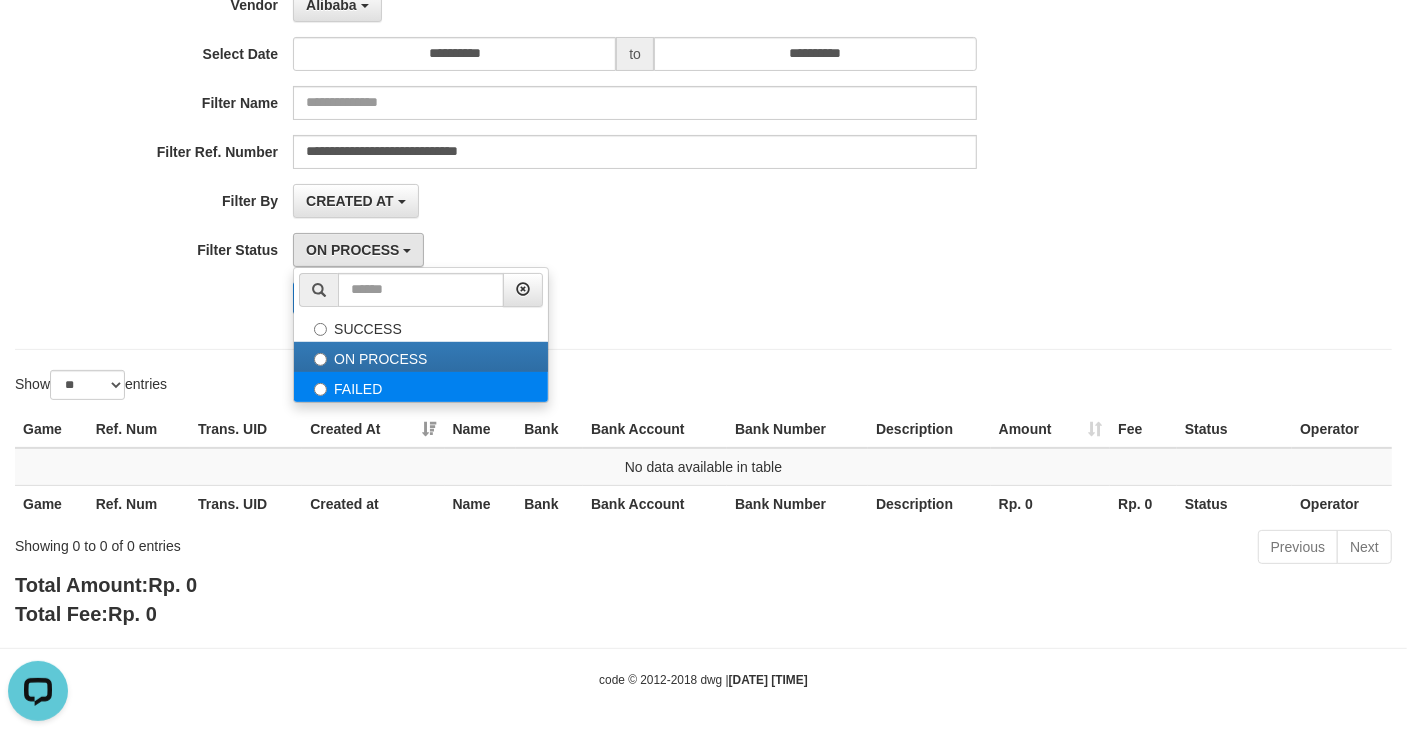 select on "*" 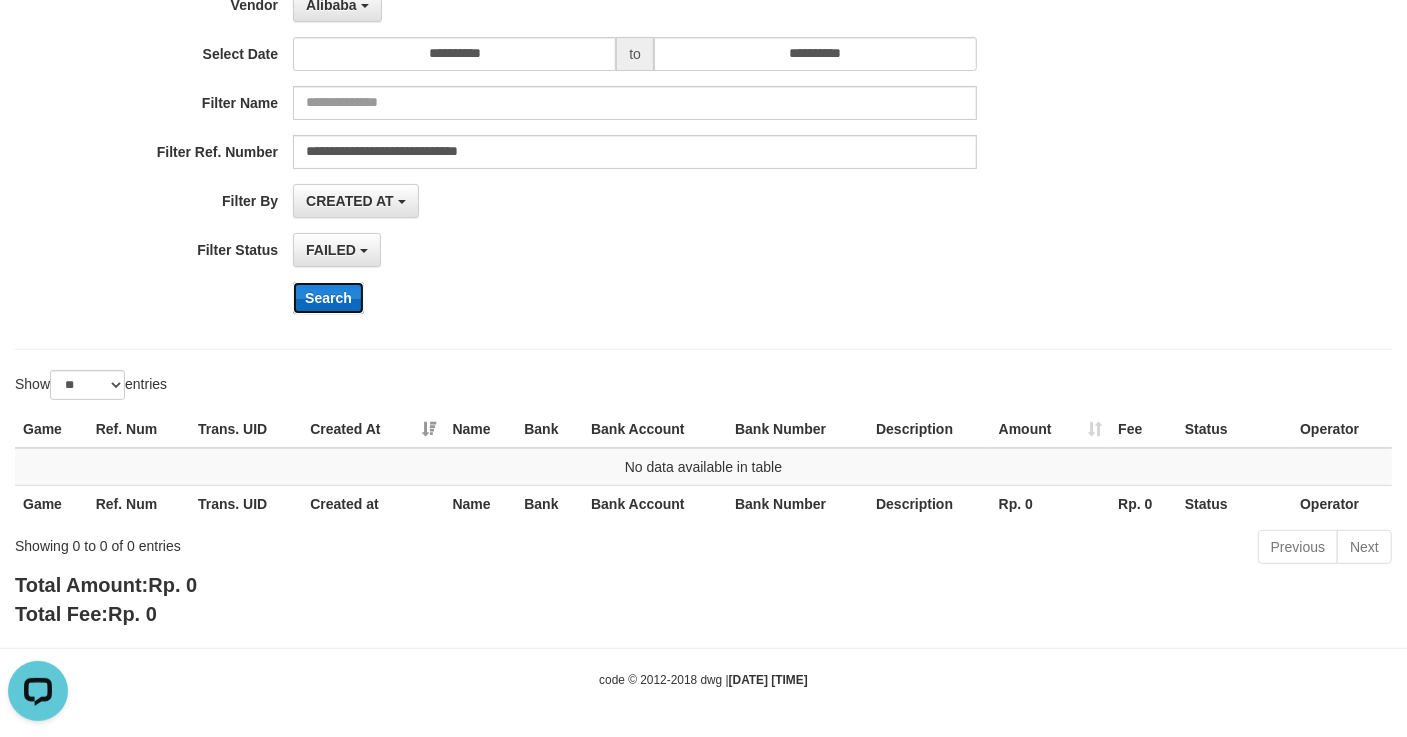 click on "Search" at bounding box center (328, 298) 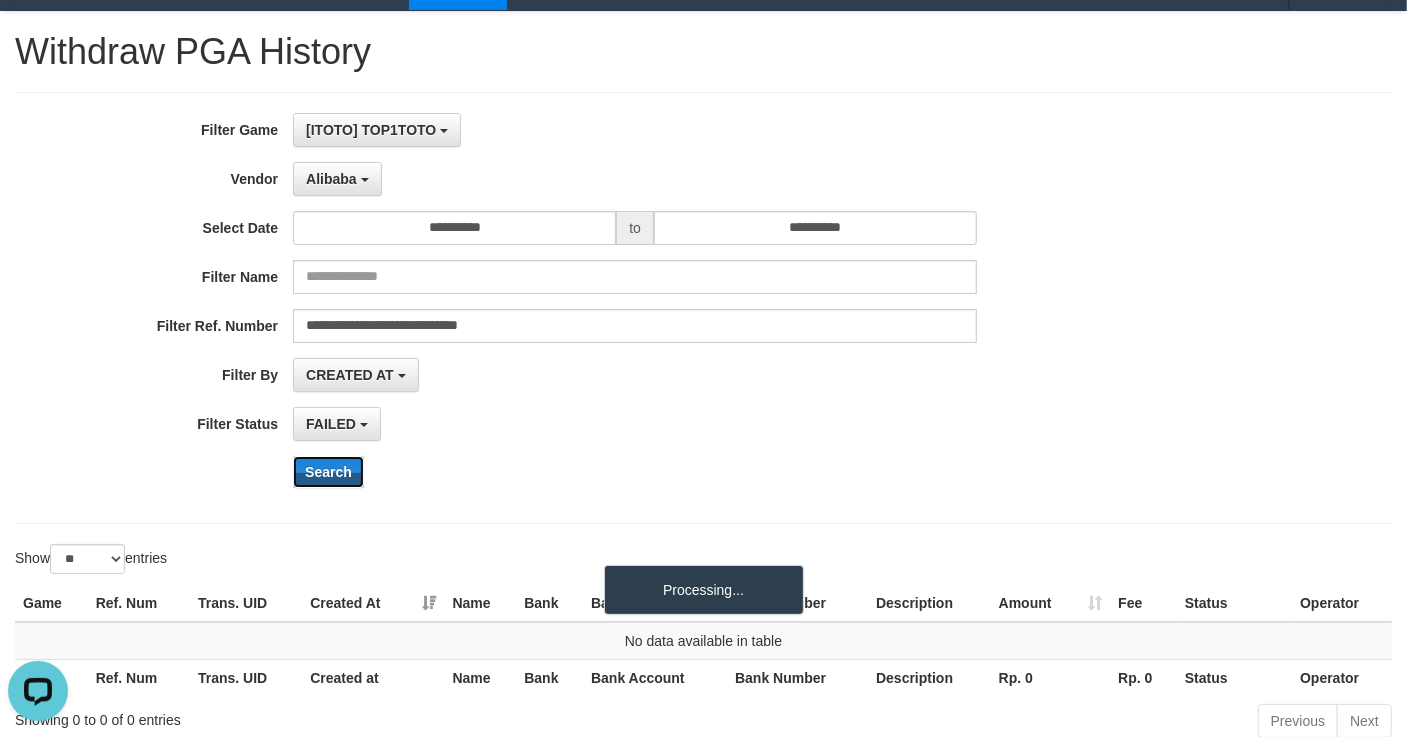 scroll, scrollTop: 0, scrollLeft: 0, axis: both 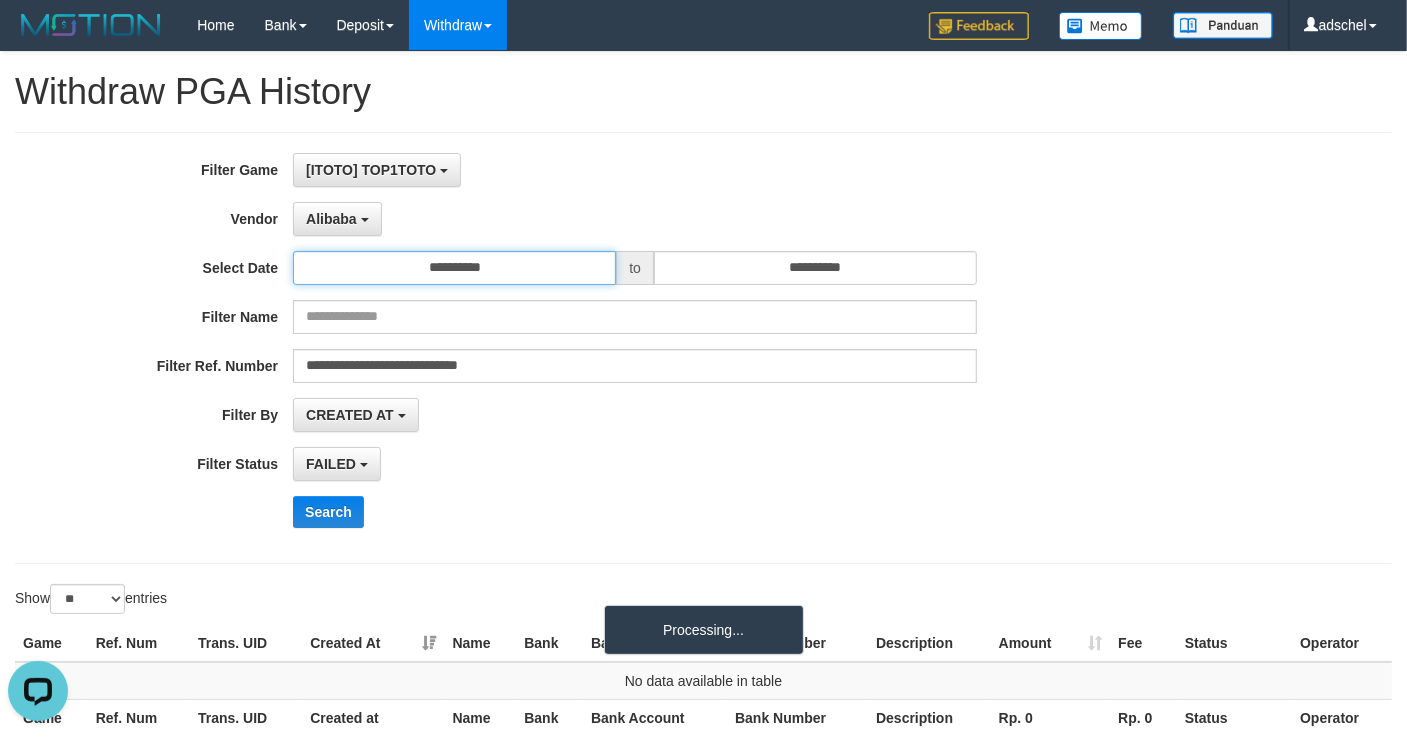 click on "**********" at bounding box center (454, 268) 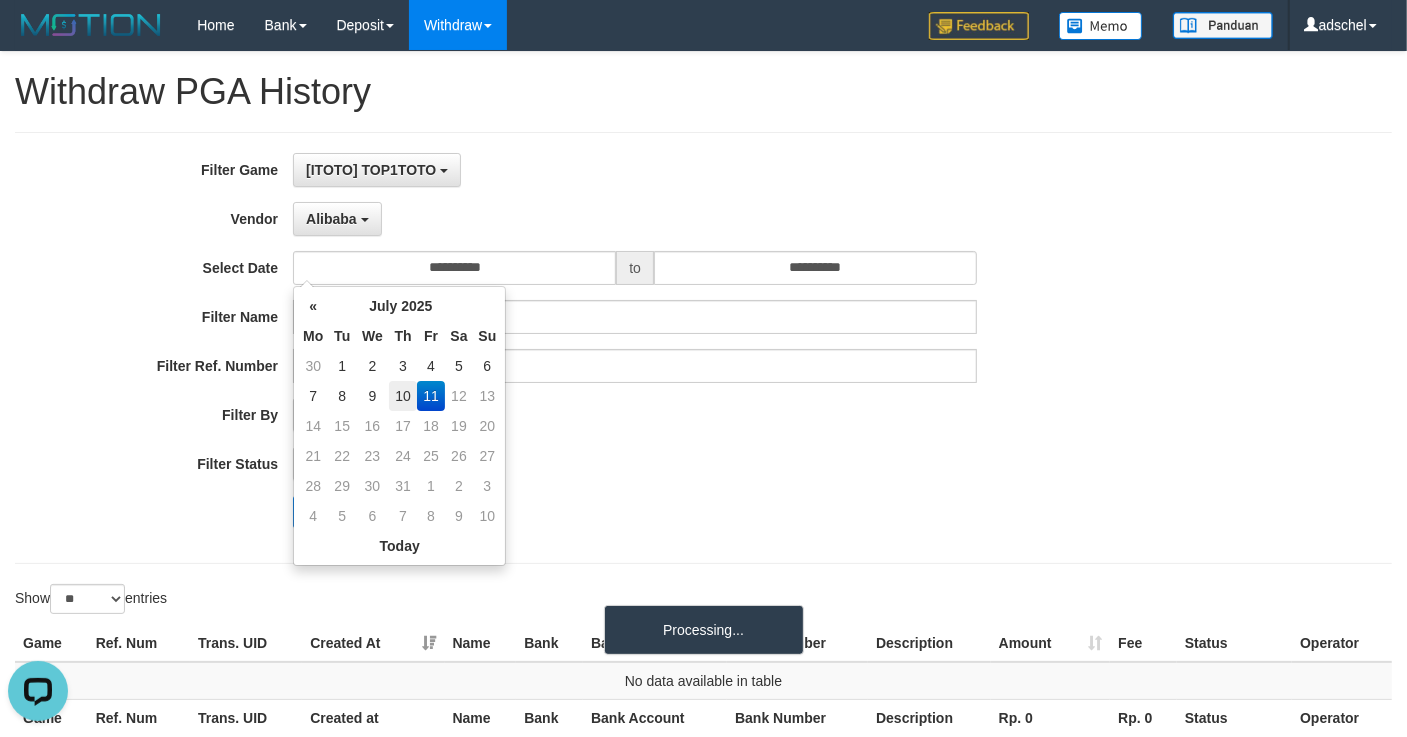 click on "10" at bounding box center (403, 396) 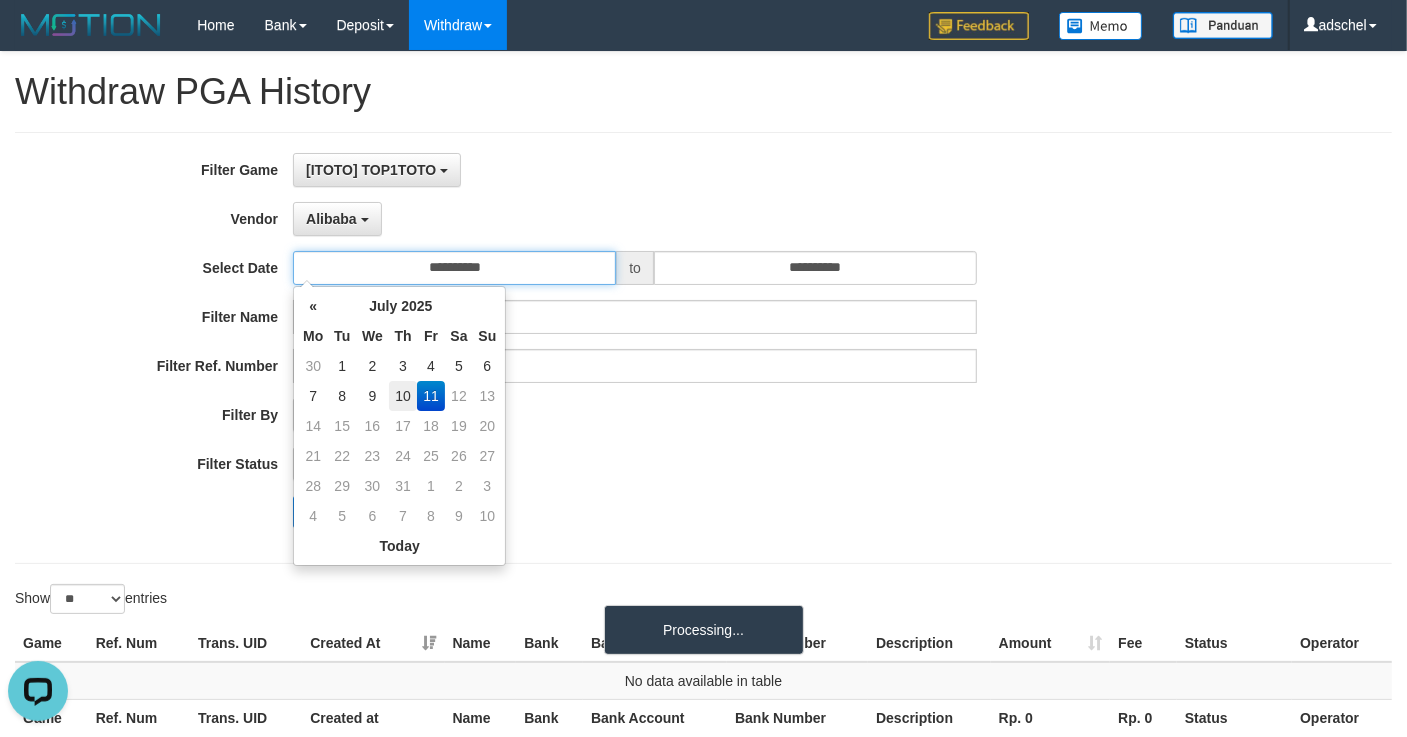 type on "**********" 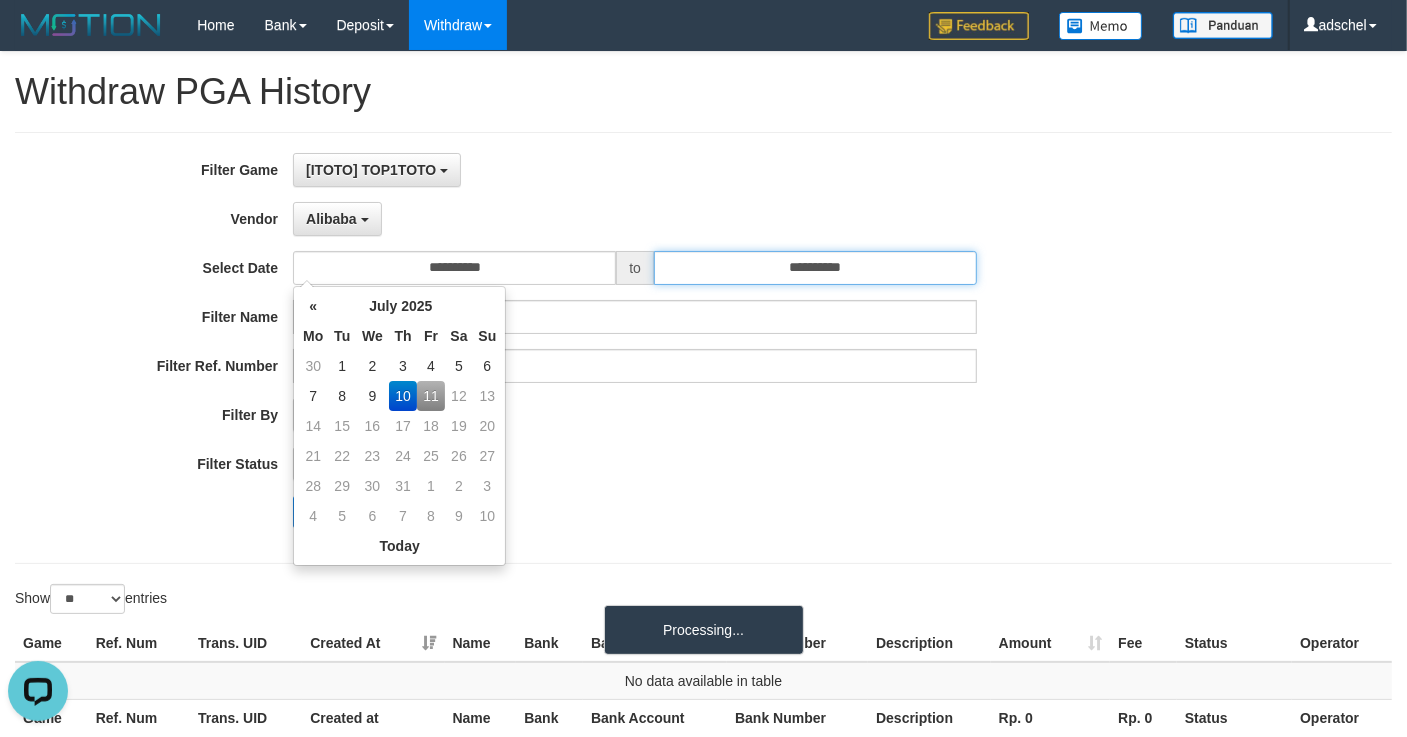 click on "**********" at bounding box center [815, 268] 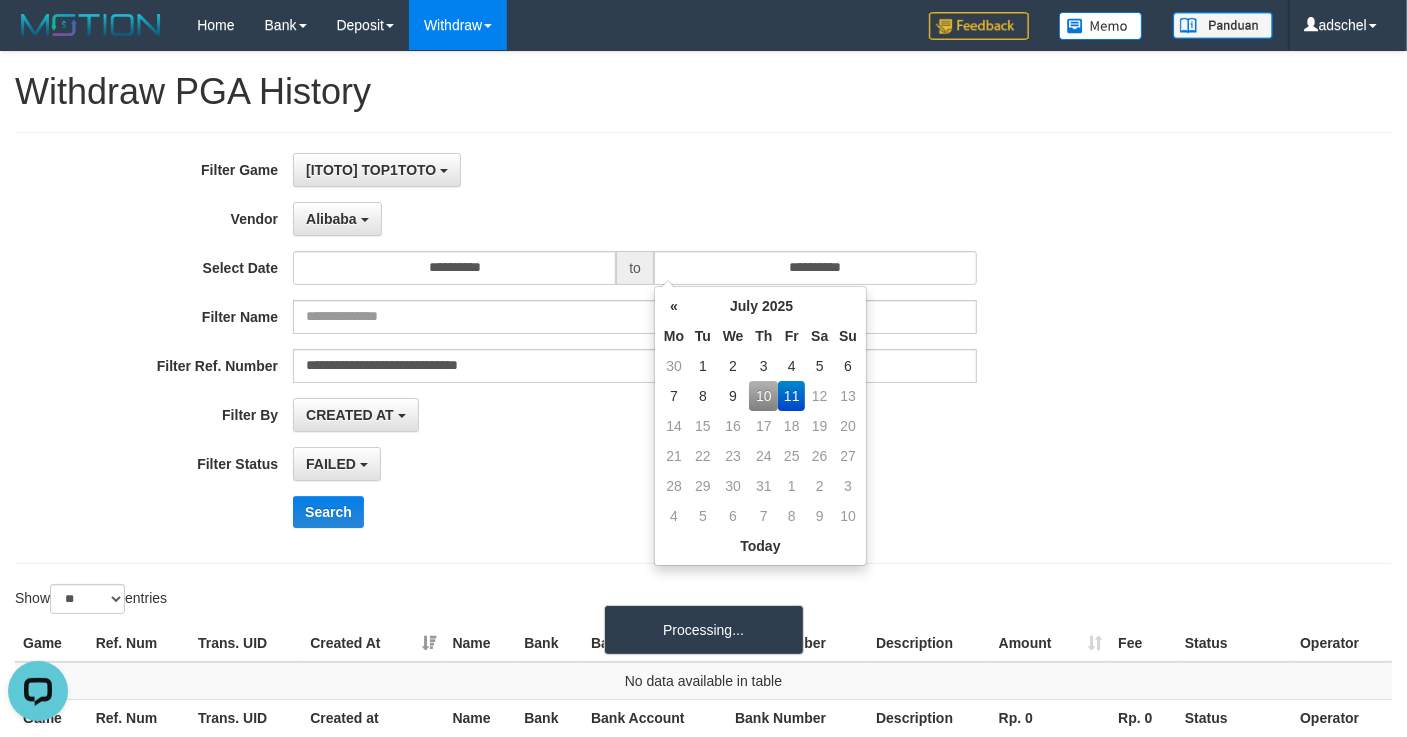 click on "10" at bounding box center (763, 396) 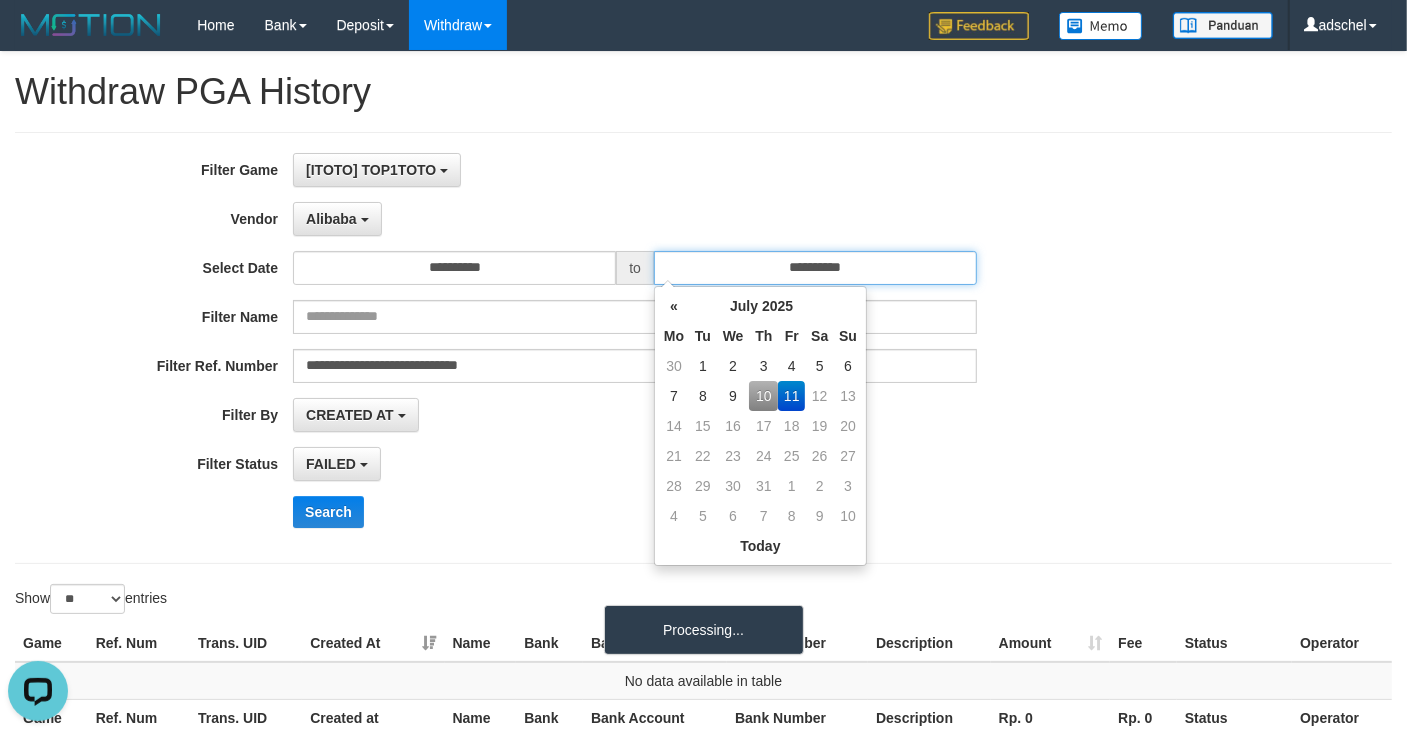 type on "**********" 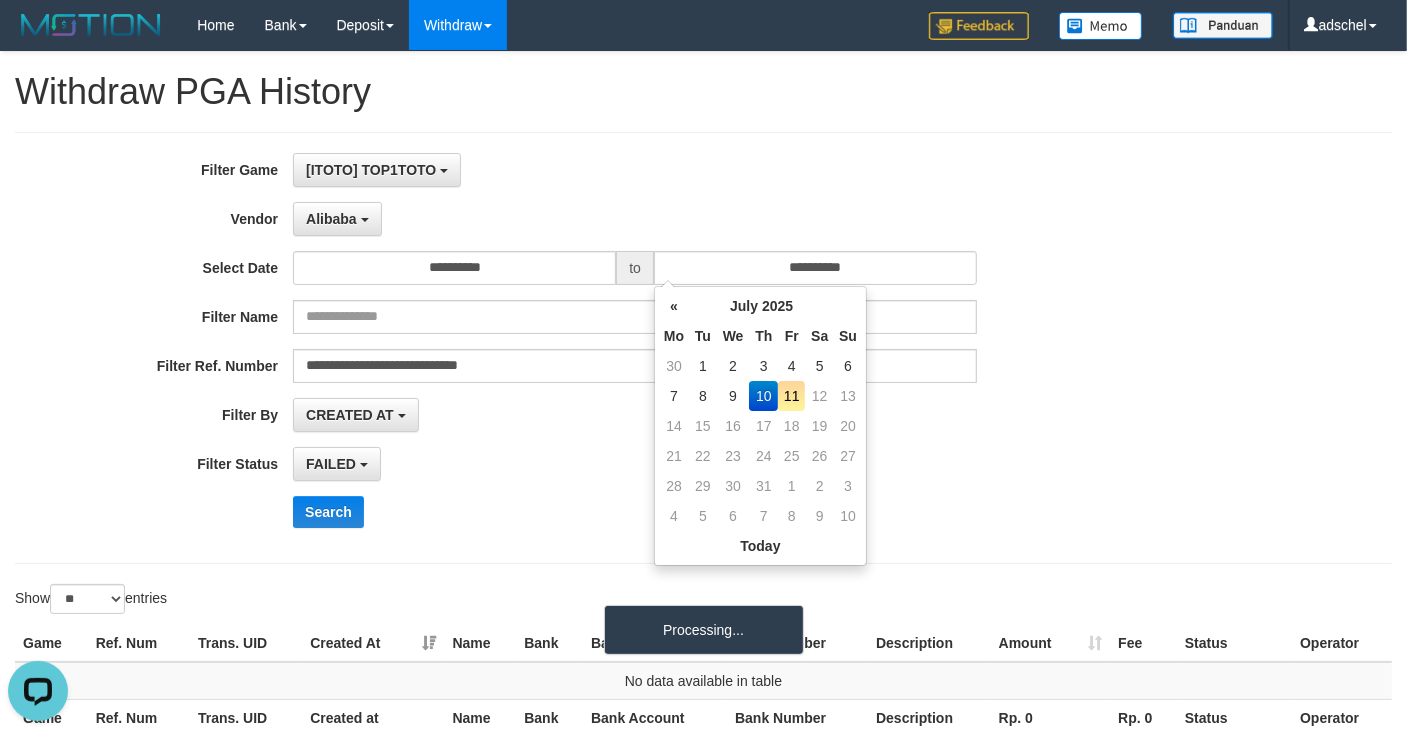 drag, startPoint x: 543, startPoint y: 503, endPoint x: 429, endPoint y: 503, distance: 114 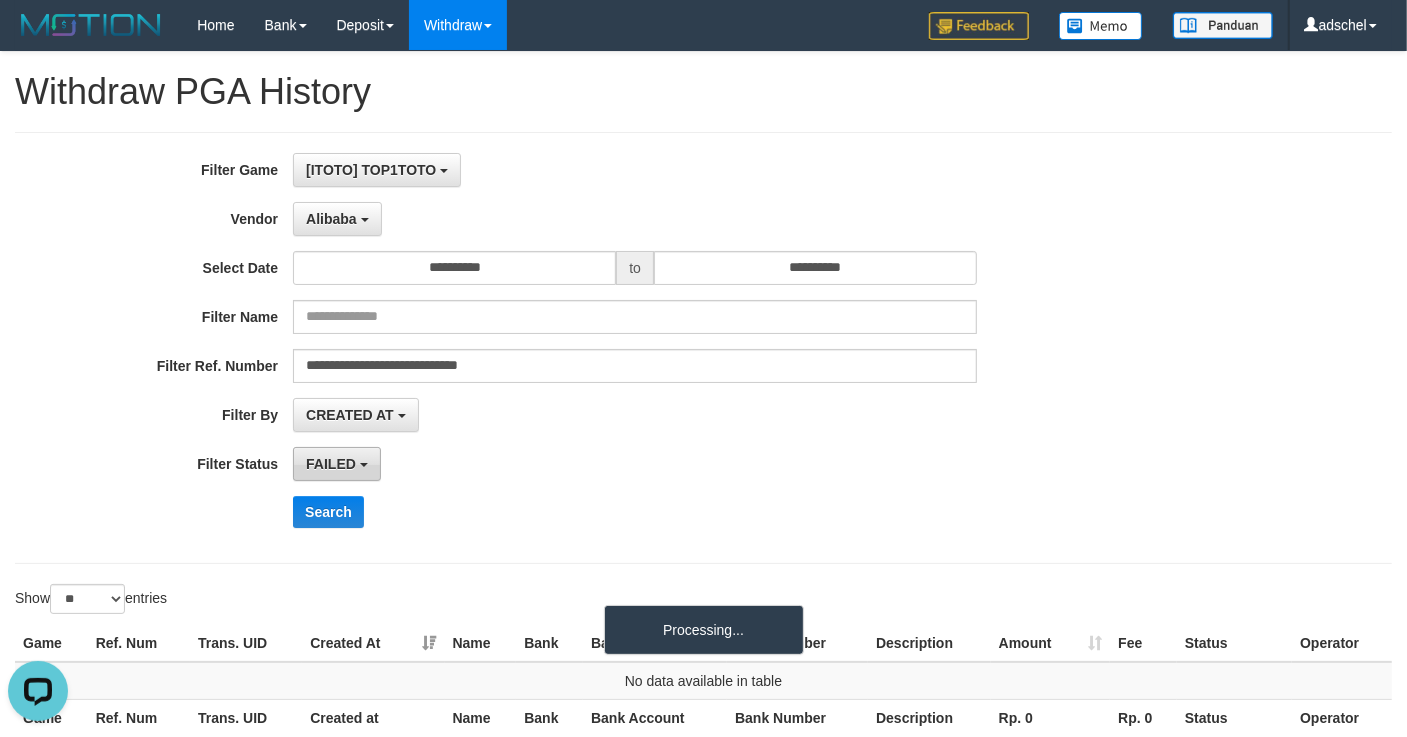 click on "FAILED" at bounding box center (331, 464) 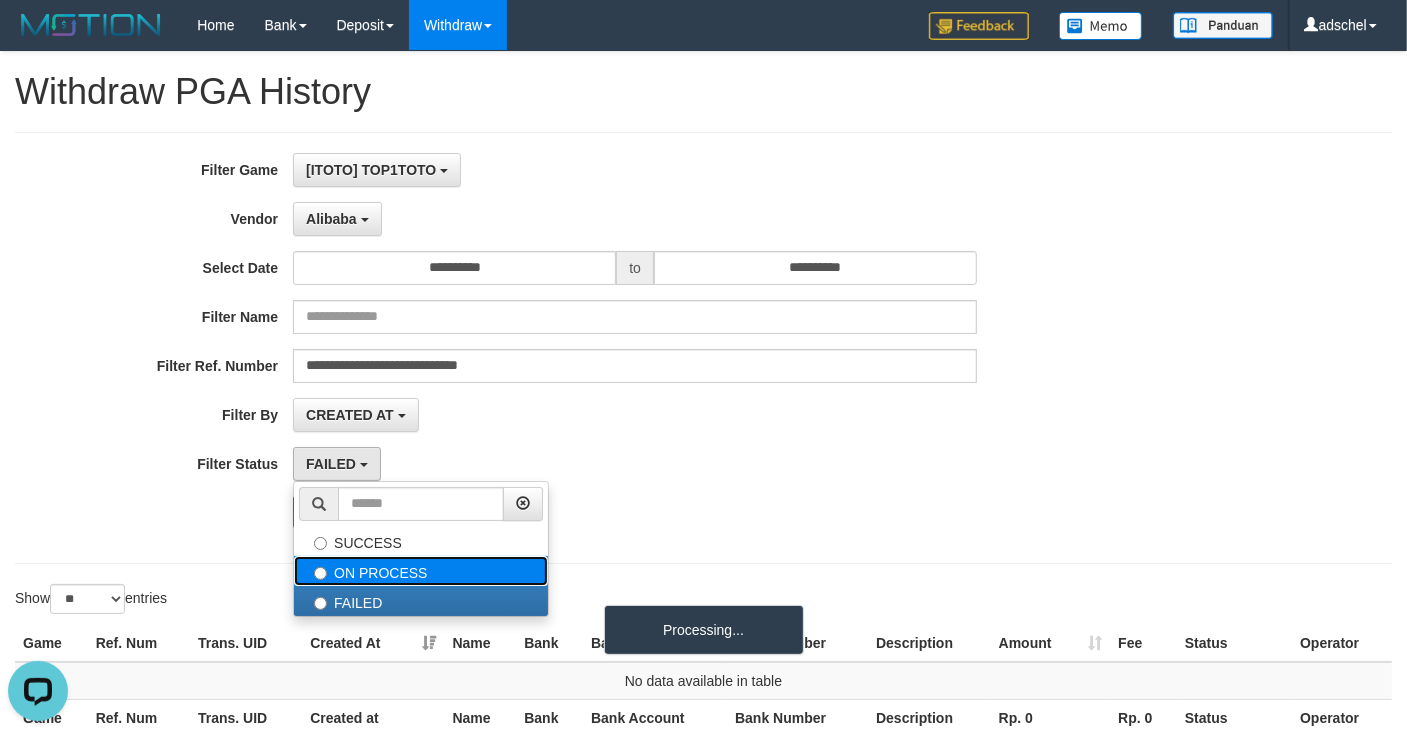 click on "ON PROCESS" at bounding box center (421, 571) 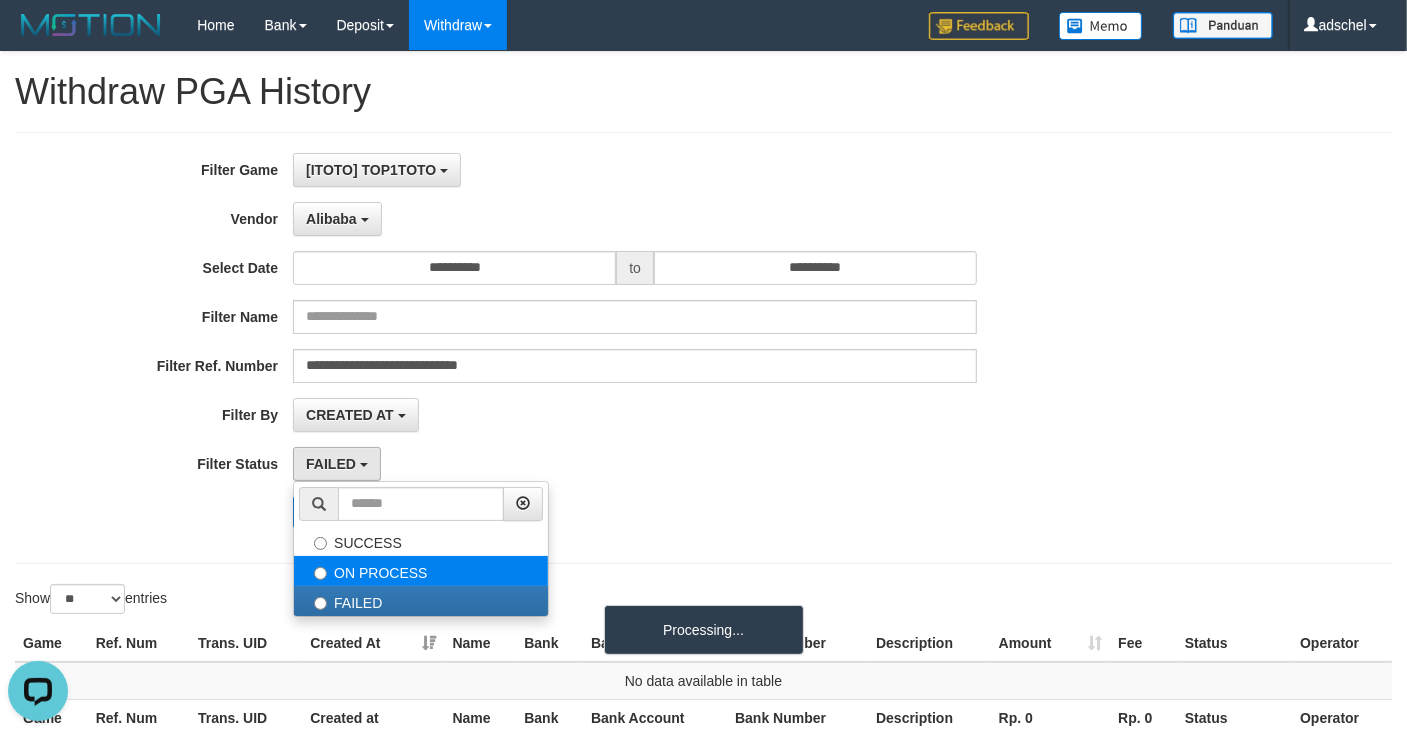select on "*" 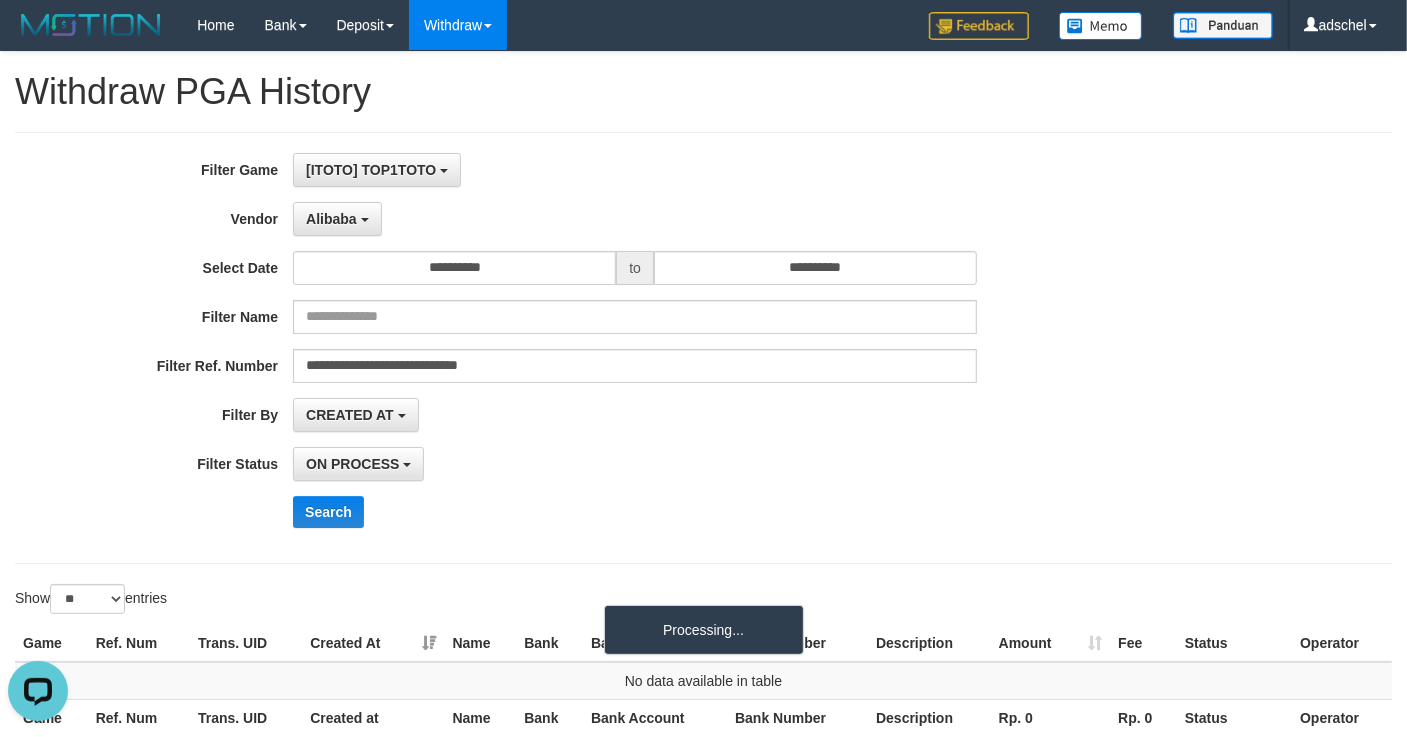 click on "Search" at bounding box center (732, 512) 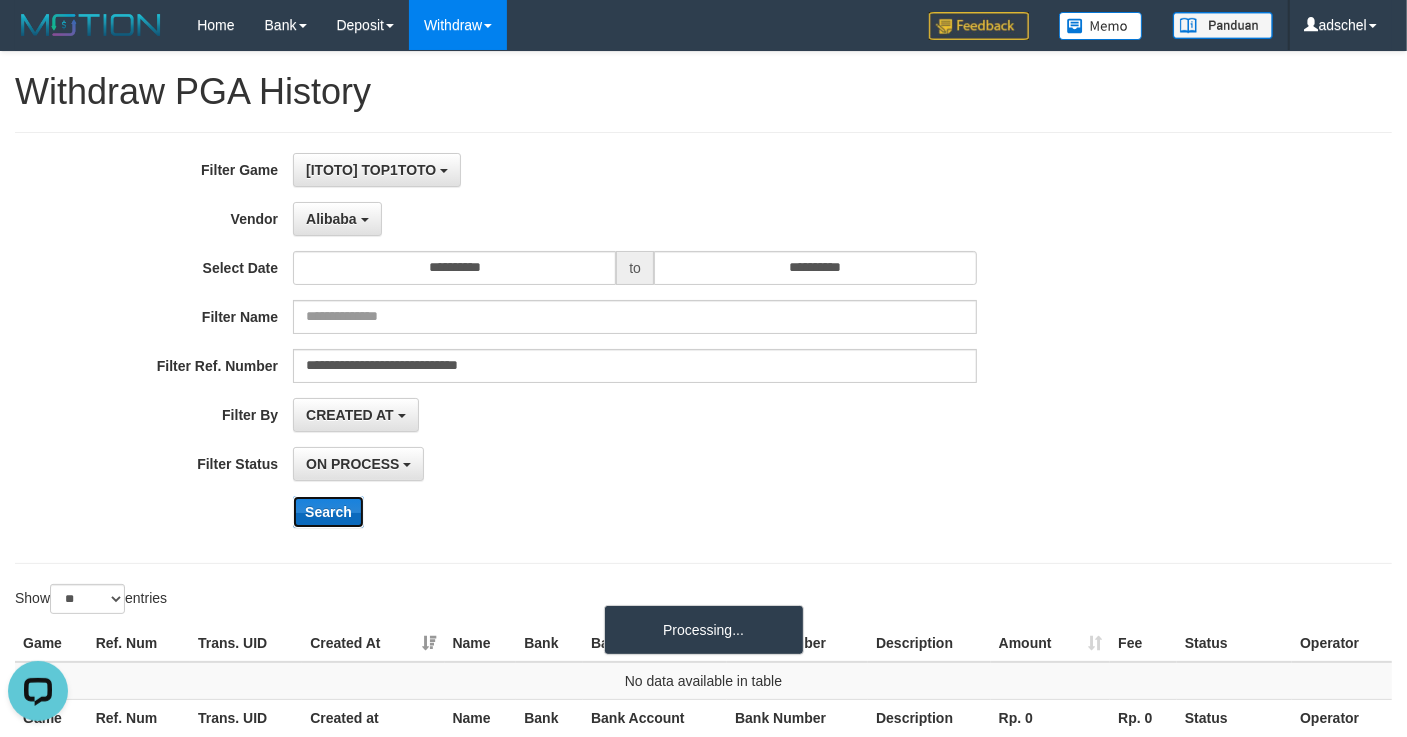 click on "Search" at bounding box center (328, 512) 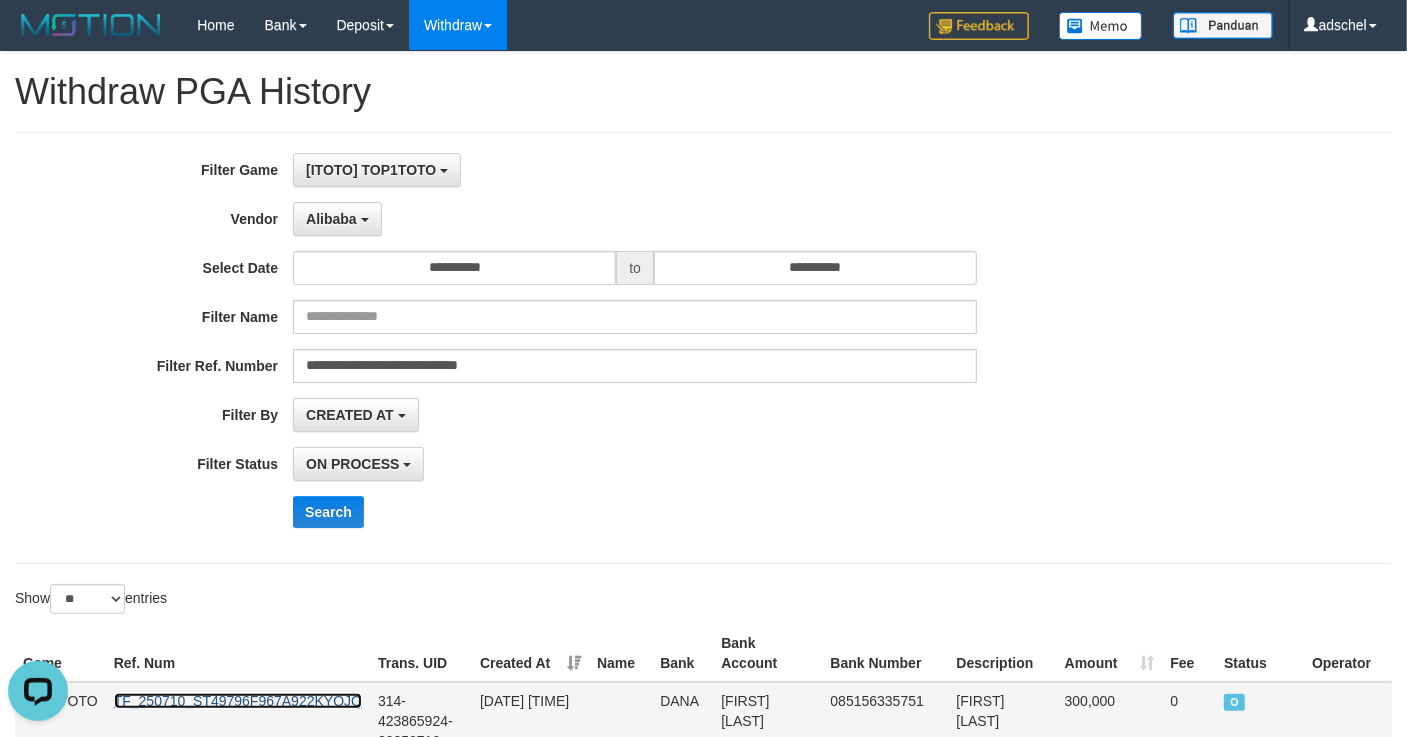click on "TF_250710_ST49796F967A922KYOJQ" at bounding box center [238, 701] 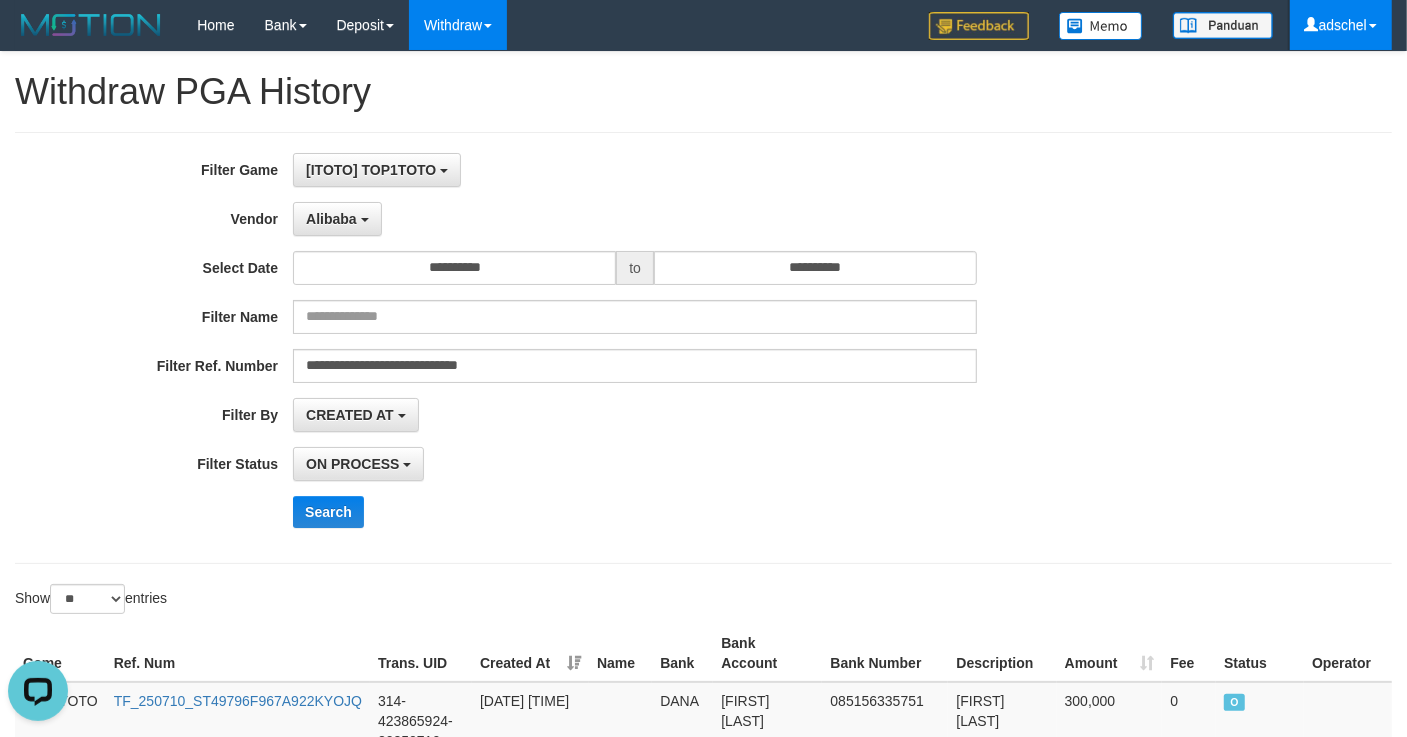 click on "adschel" at bounding box center [1341, 25] 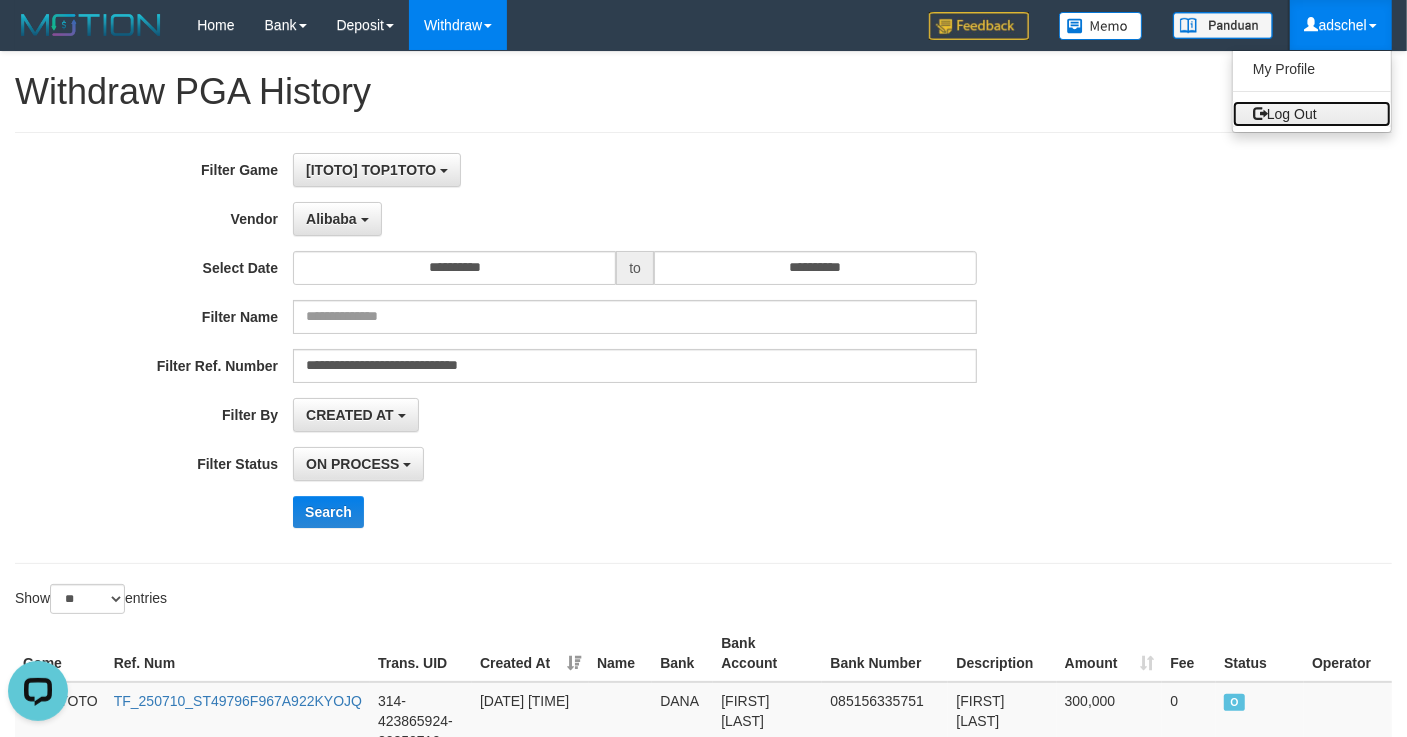 click on "Log Out" at bounding box center (1312, 114) 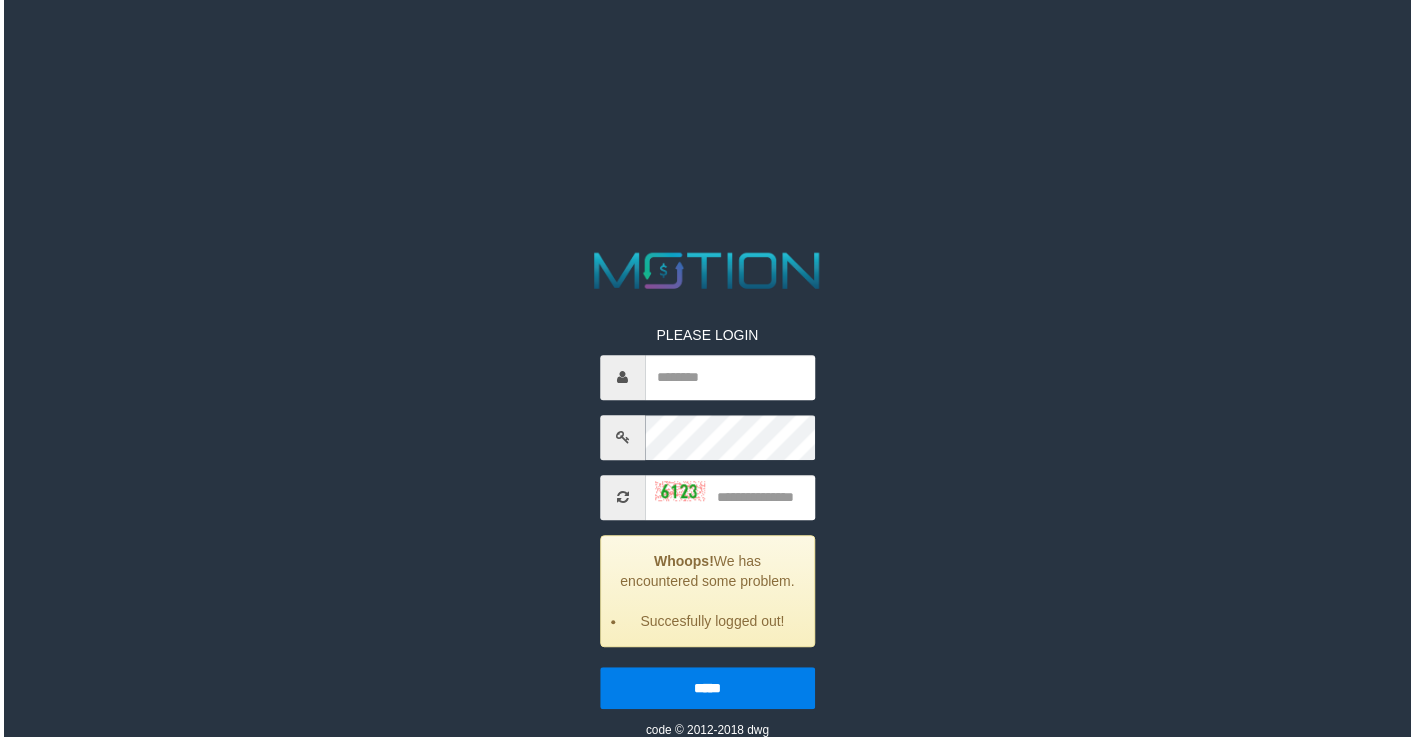 scroll, scrollTop: 0, scrollLeft: 0, axis: both 